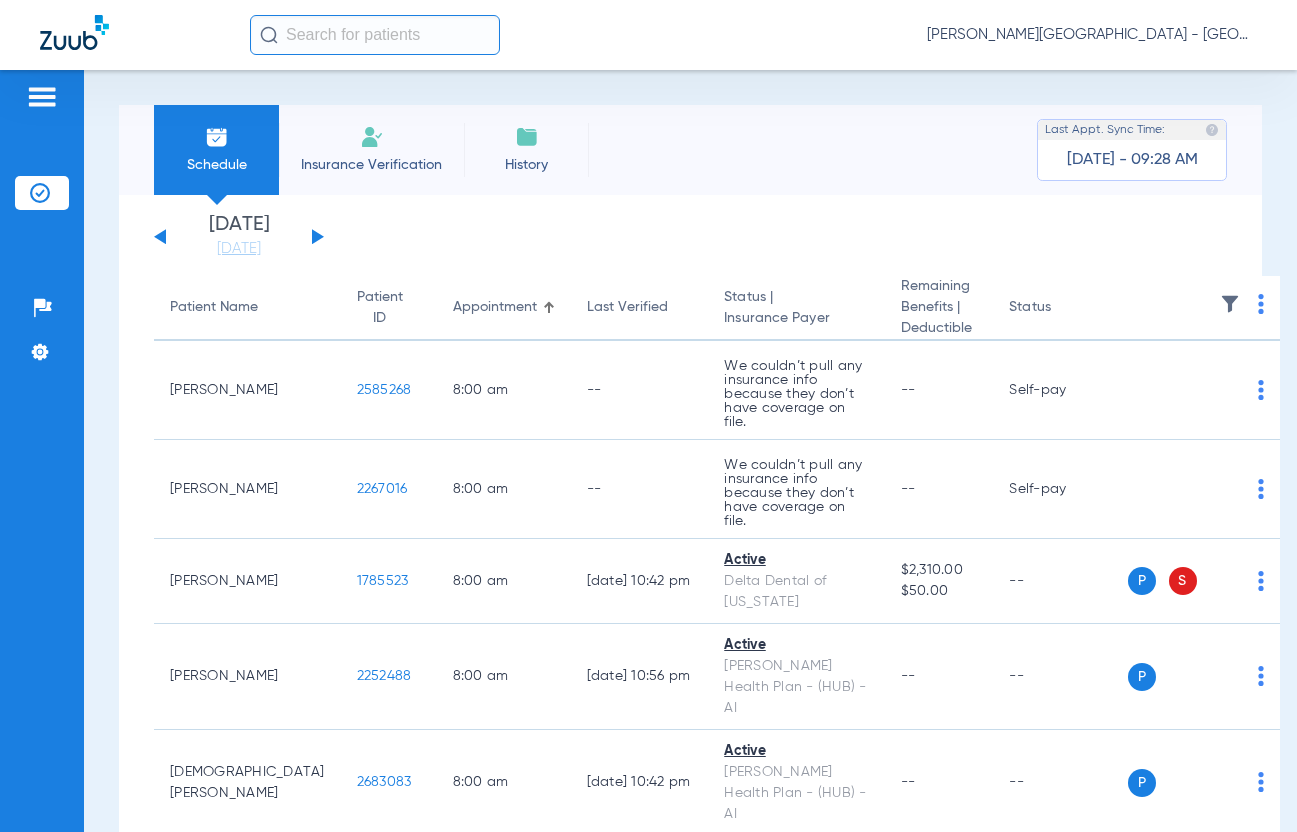 scroll, scrollTop: 0, scrollLeft: 0, axis: both 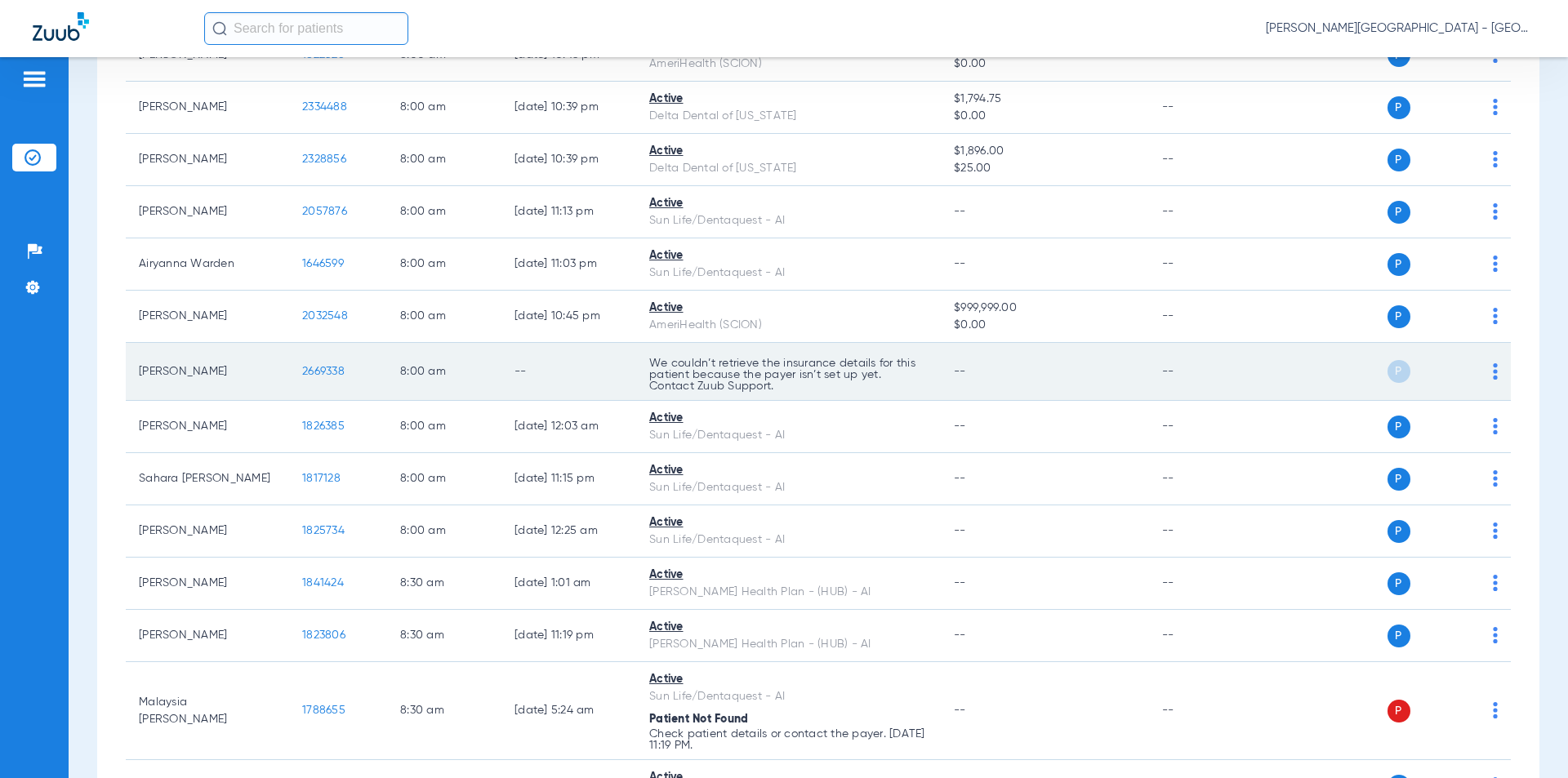 drag, startPoint x: 354, startPoint y: 375, endPoint x: 295, endPoint y: 371, distance: 59.135438 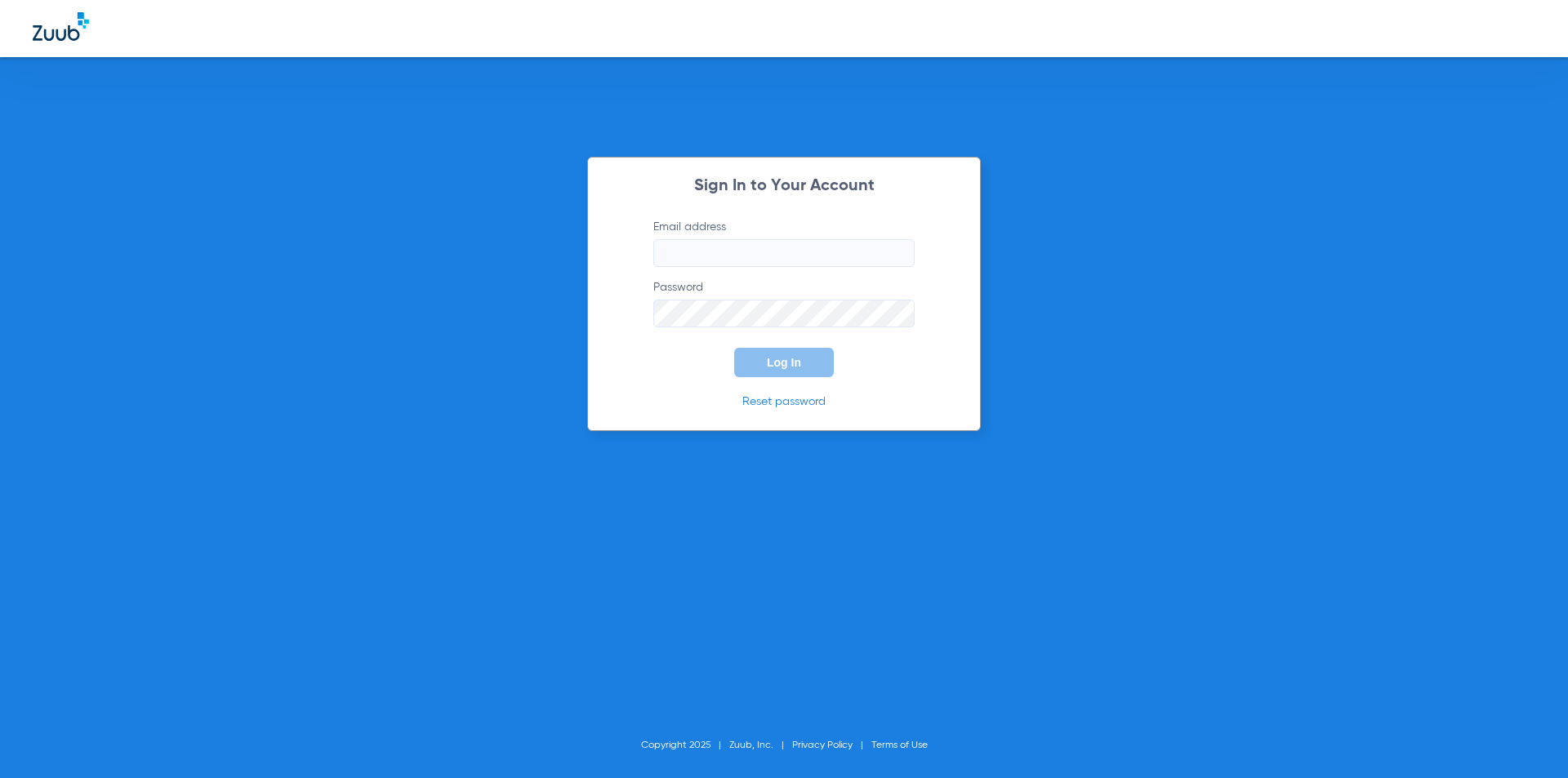 type on "[EMAIL_ADDRESS][DOMAIN_NAME]" 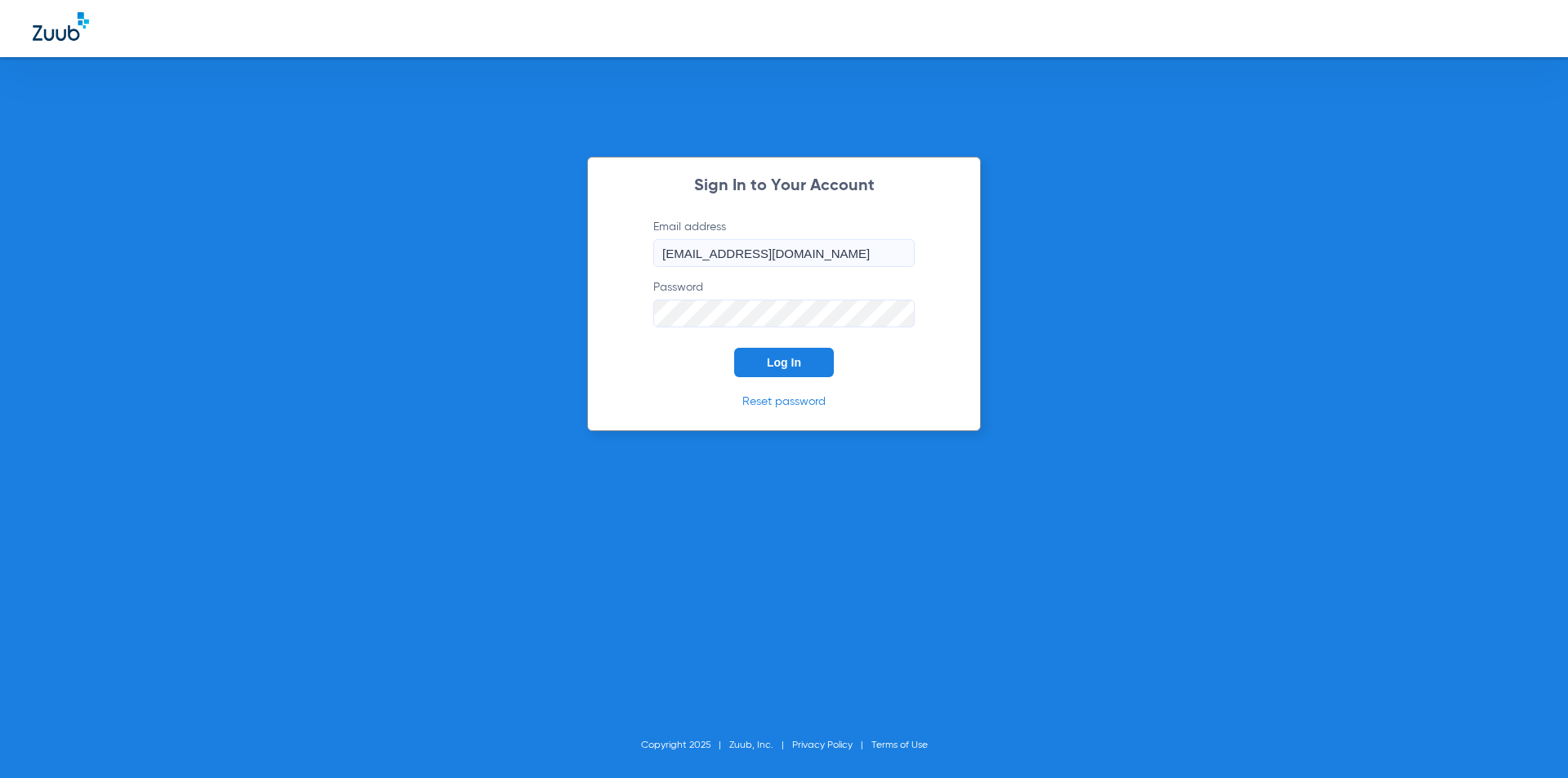 click on "Log In" 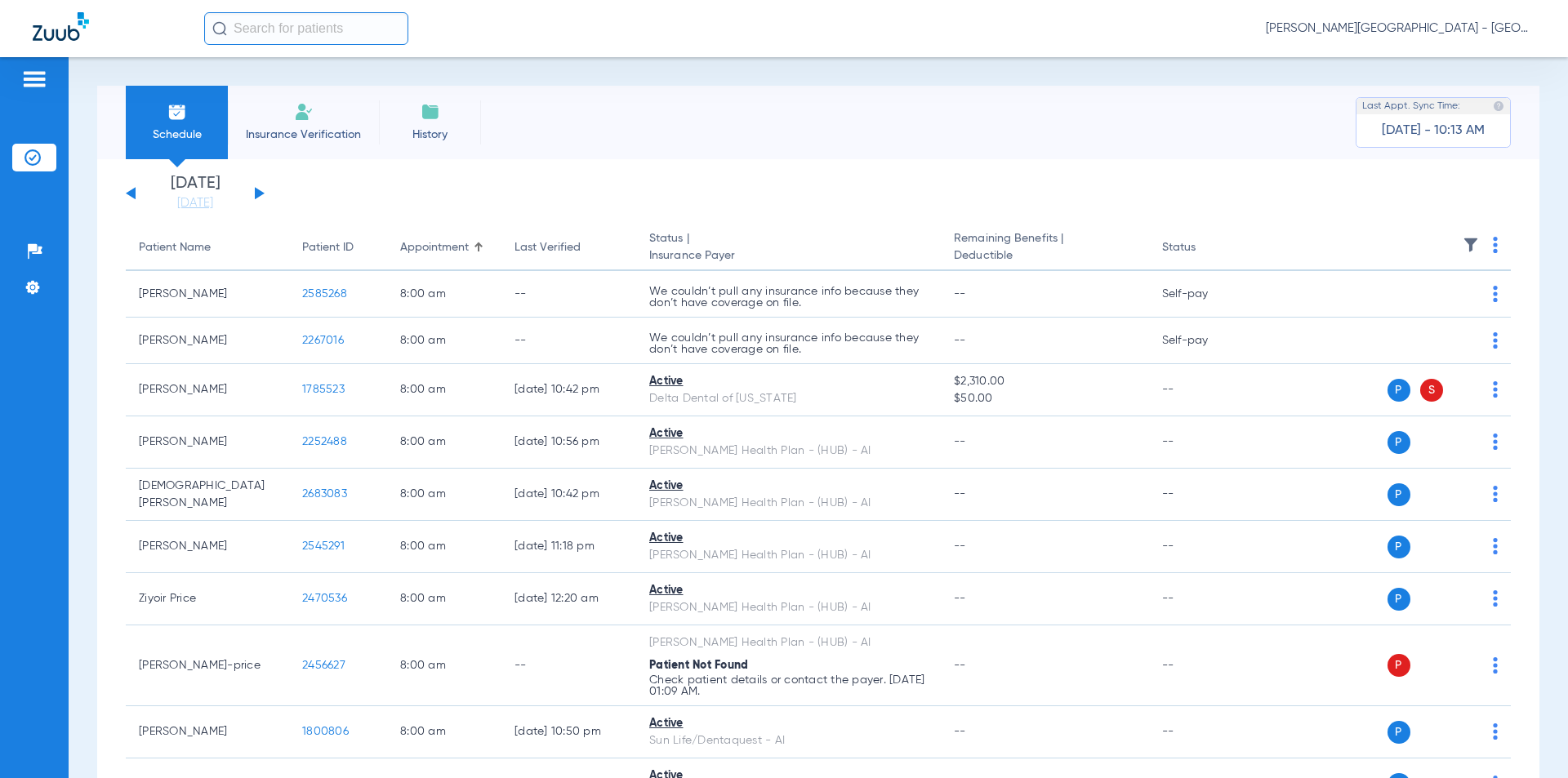 click 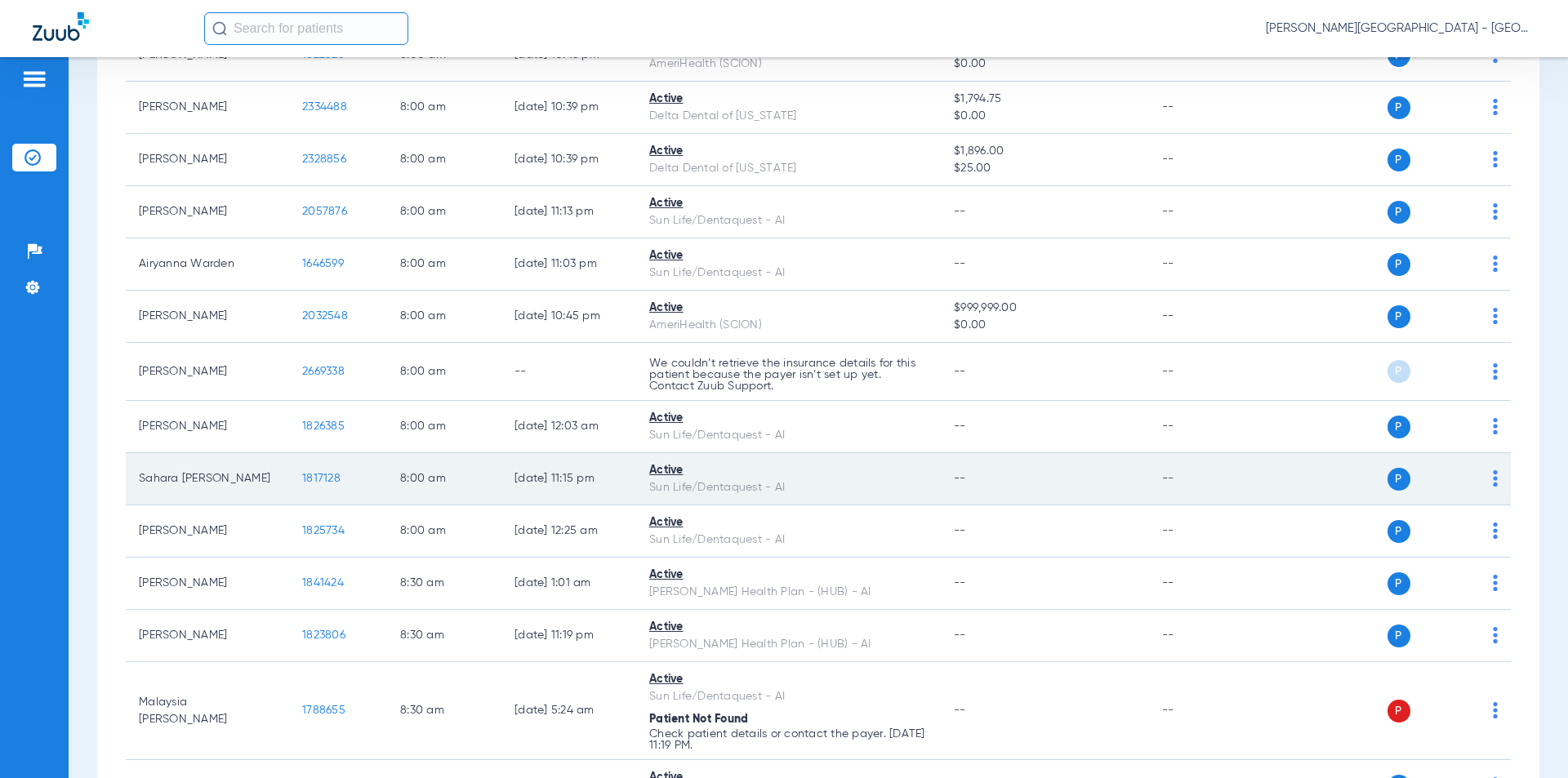 scroll, scrollTop: 980, scrollLeft: 0, axis: vertical 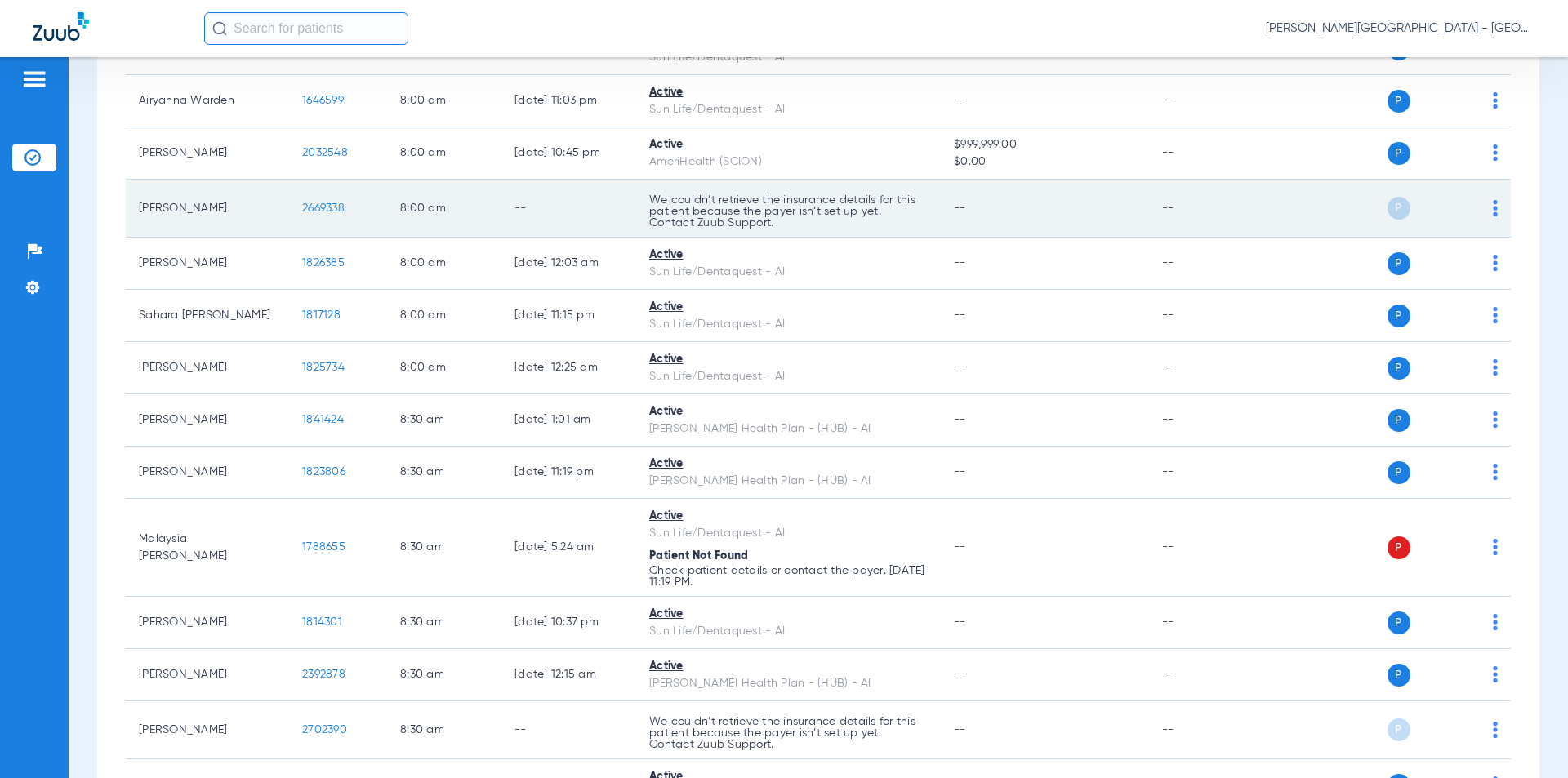 drag, startPoint x: 349, startPoint y: 211, endPoint x: 298, endPoint y: 207, distance: 51.156622 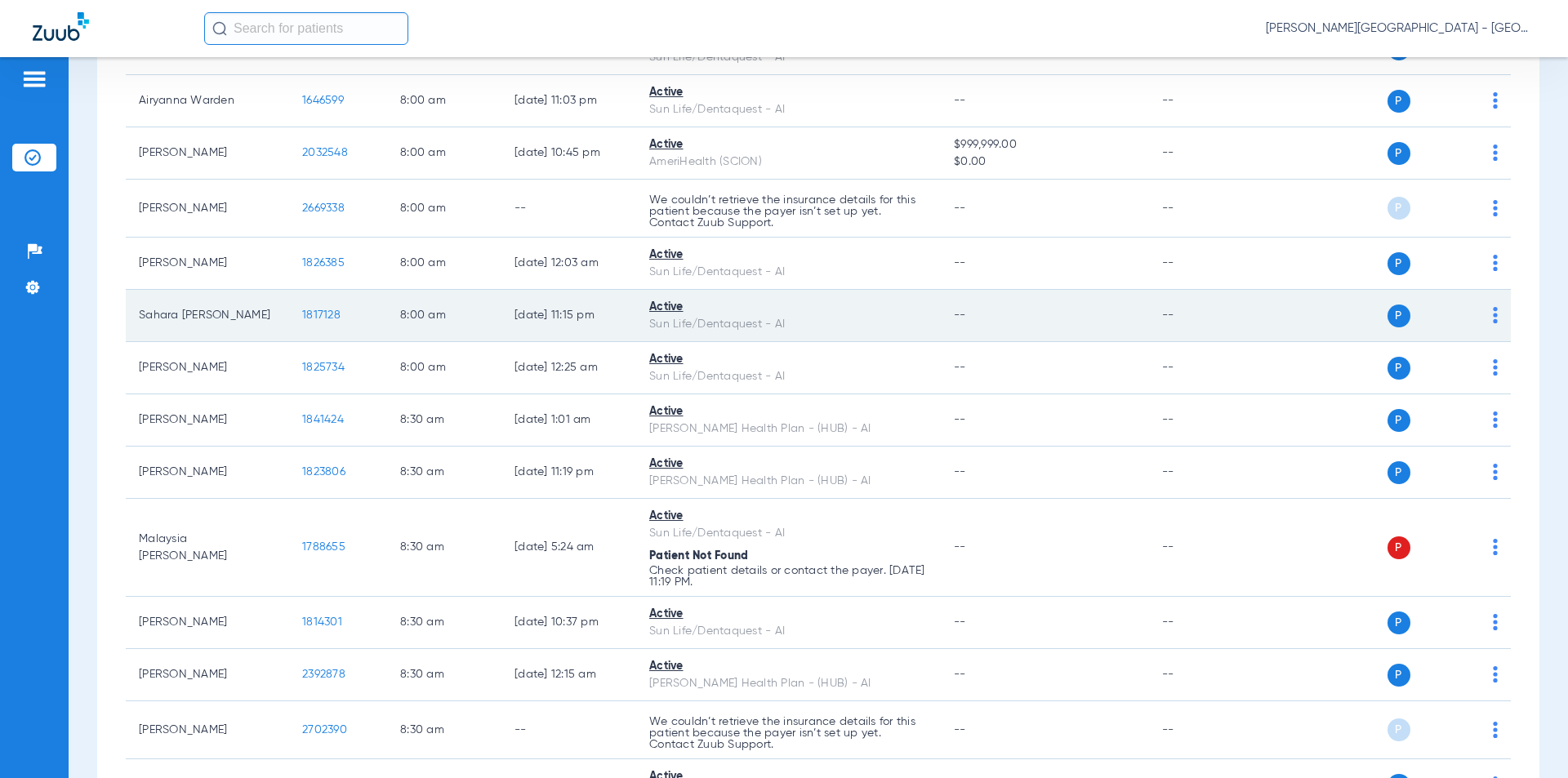 scroll, scrollTop: 1143, scrollLeft: 0, axis: vertical 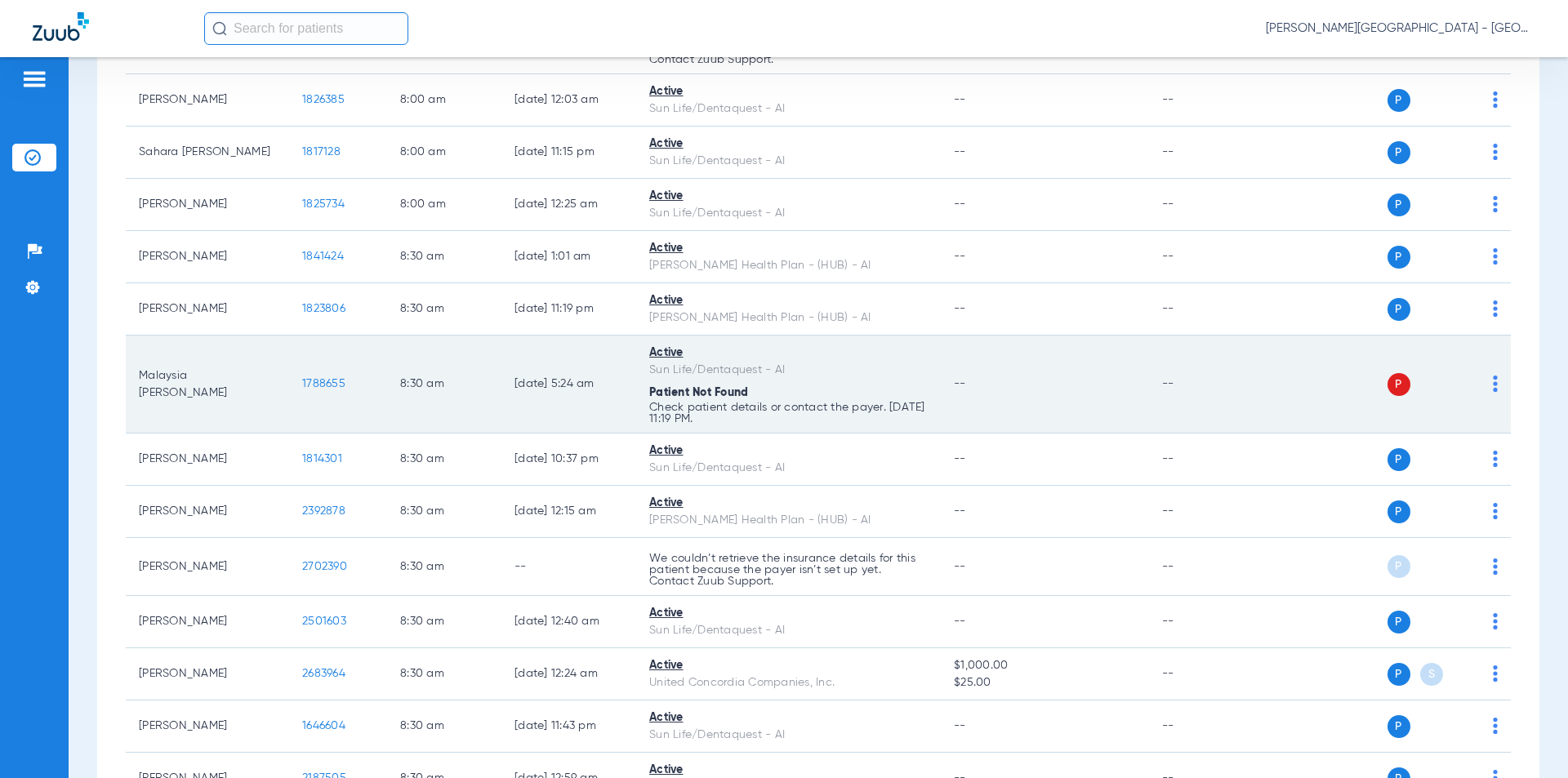 click on "Malaysia [PERSON_NAME]   1788655   8:30 AM   [DATE] 5:24 AM   Active   Sun Life/Dentaquest - AI  Patient Not Found Check patient details or contact the payer. [DATE] 11:19 PM. --  --  P S" 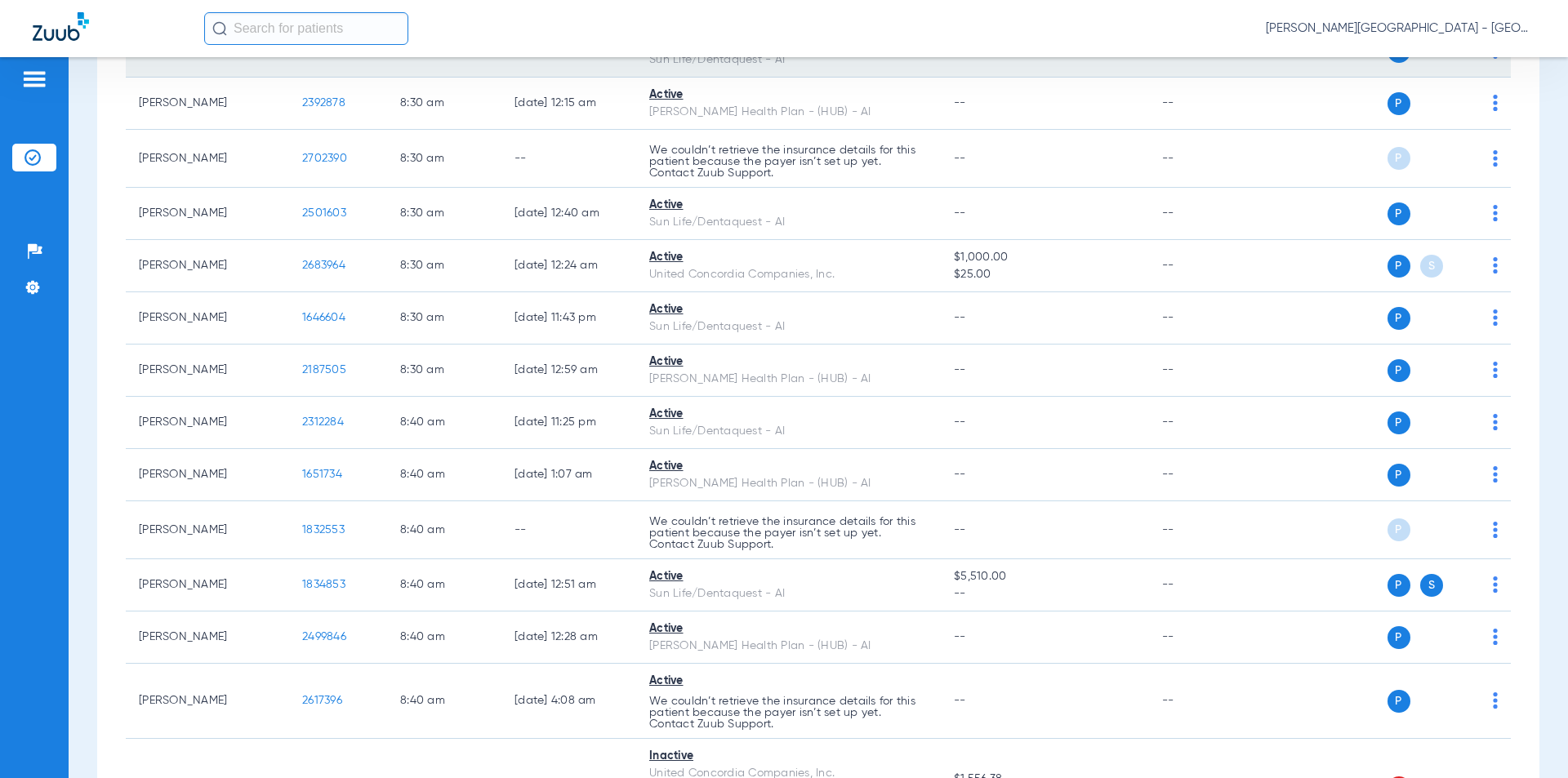 scroll, scrollTop: 1633, scrollLeft: 0, axis: vertical 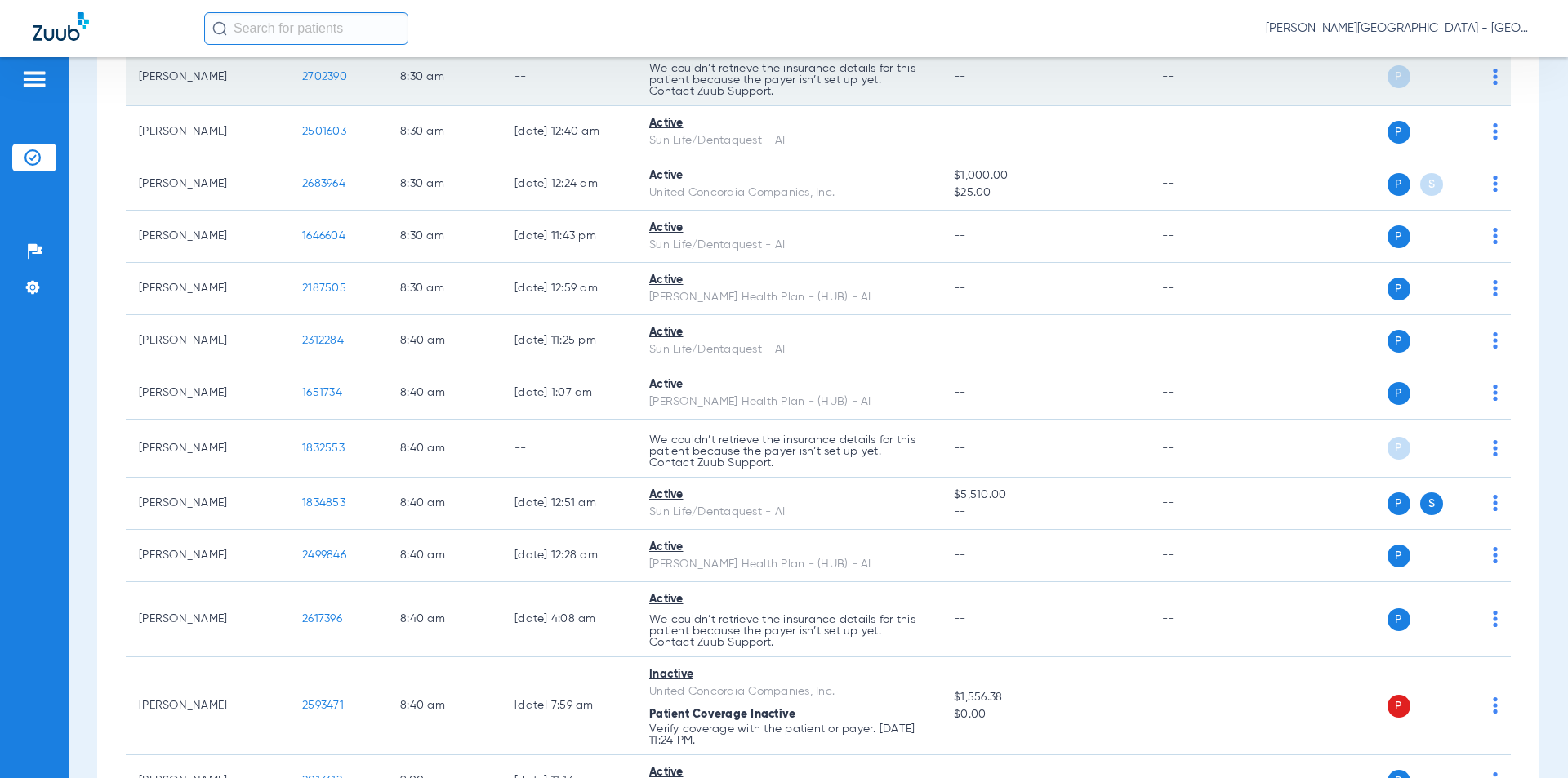 drag, startPoint x: 357, startPoint y: 78, endPoint x: 292, endPoint y: 81, distance: 65.06919 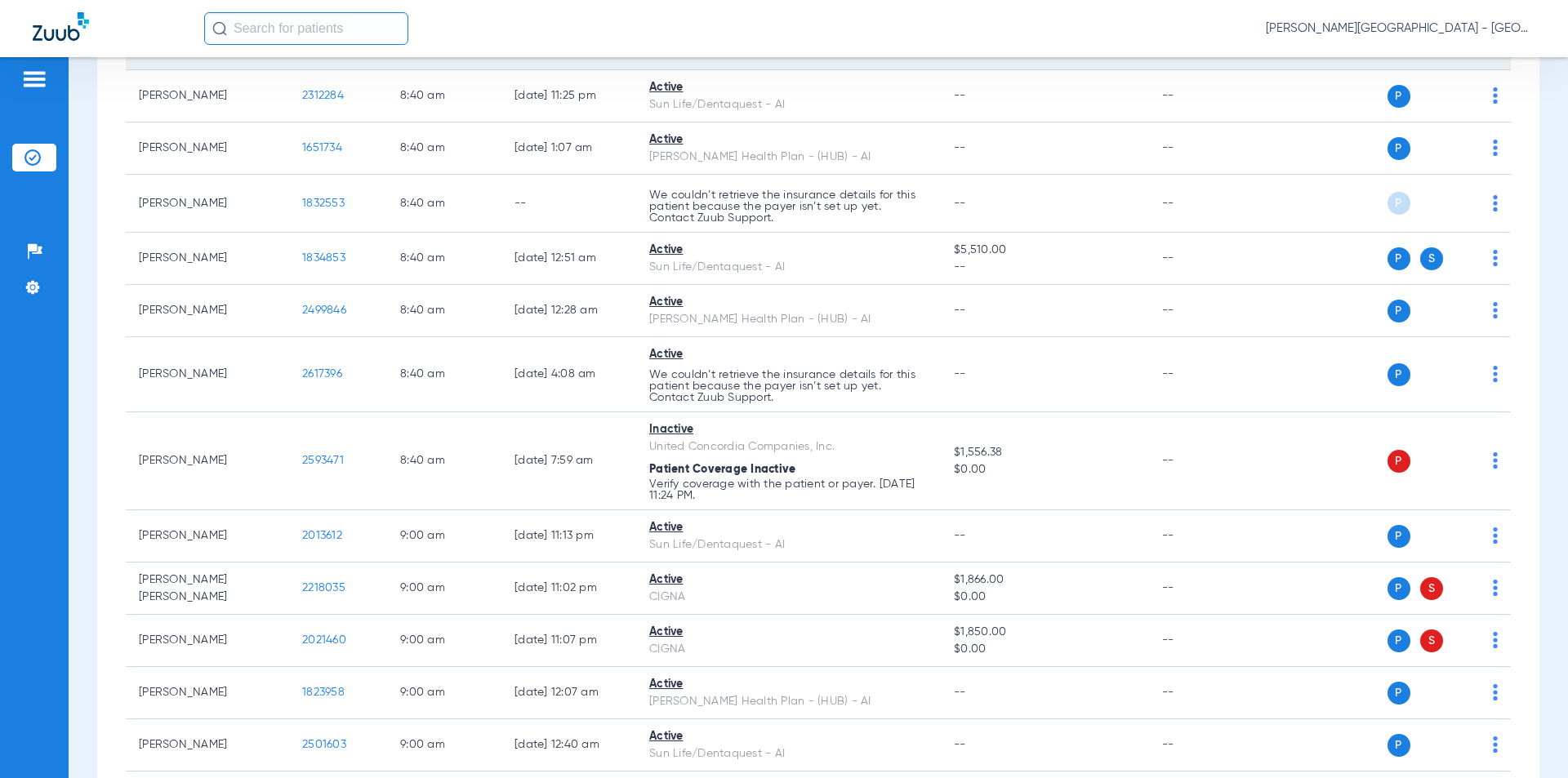 scroll, scrollTop: 1959, scrollLeft: 0, axis: vertical 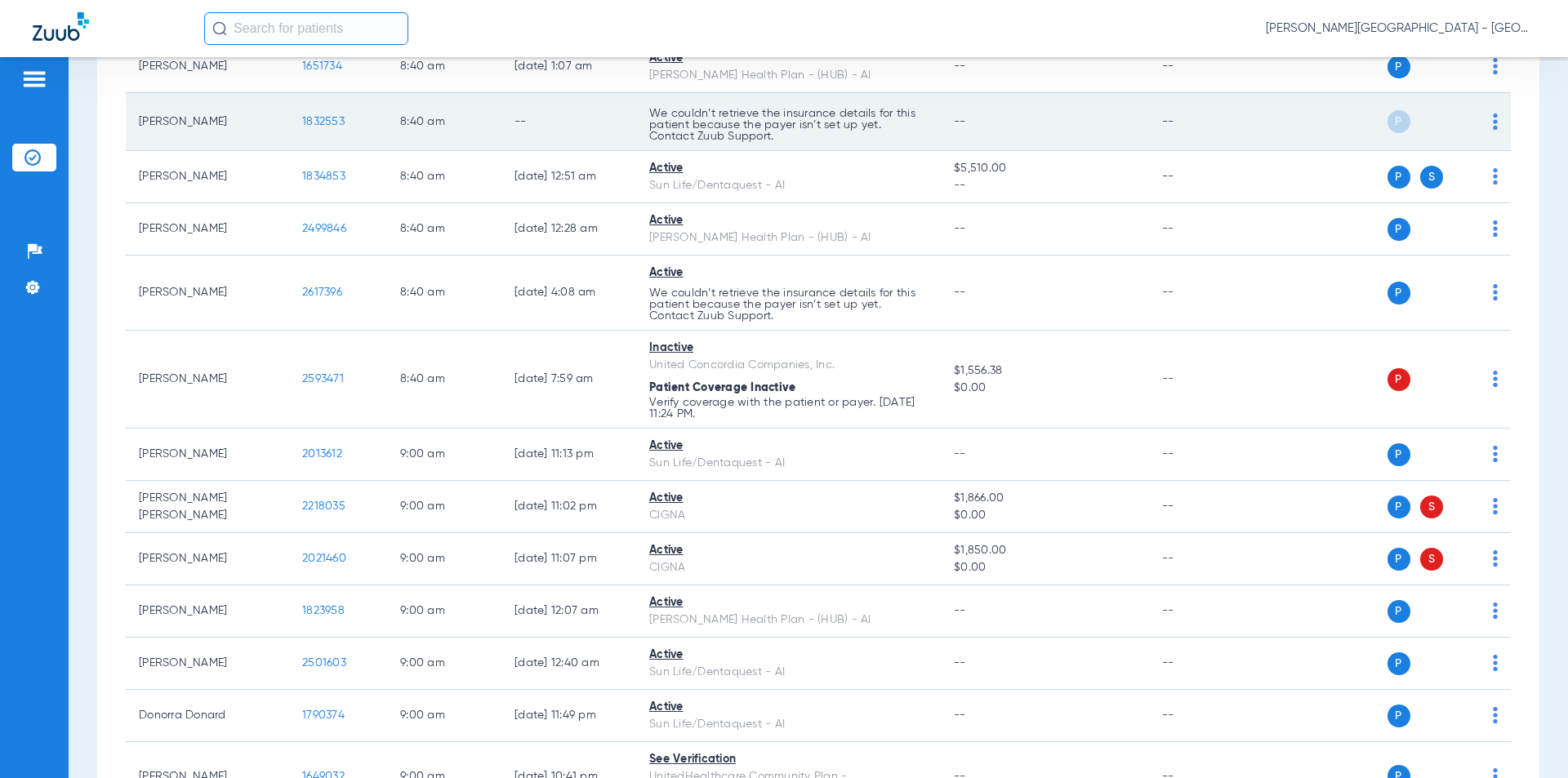 drag, startPoint x: 343, startPoint y: 126, endPoint x: 320, endPoint y: 120, distance: 23.76973 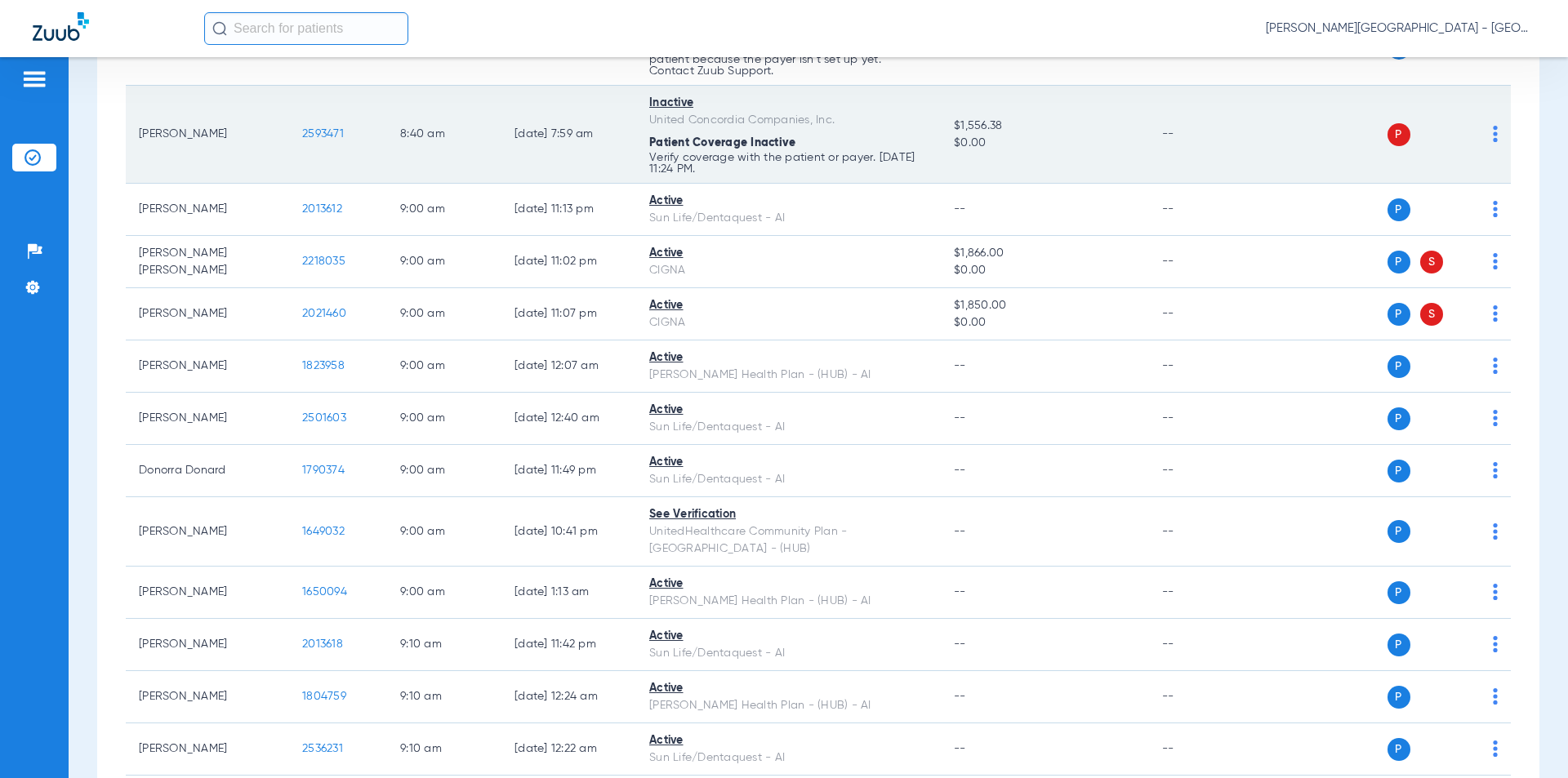 scroll, scrollTop: 2286, scrollLeft: 0, axis: vertical 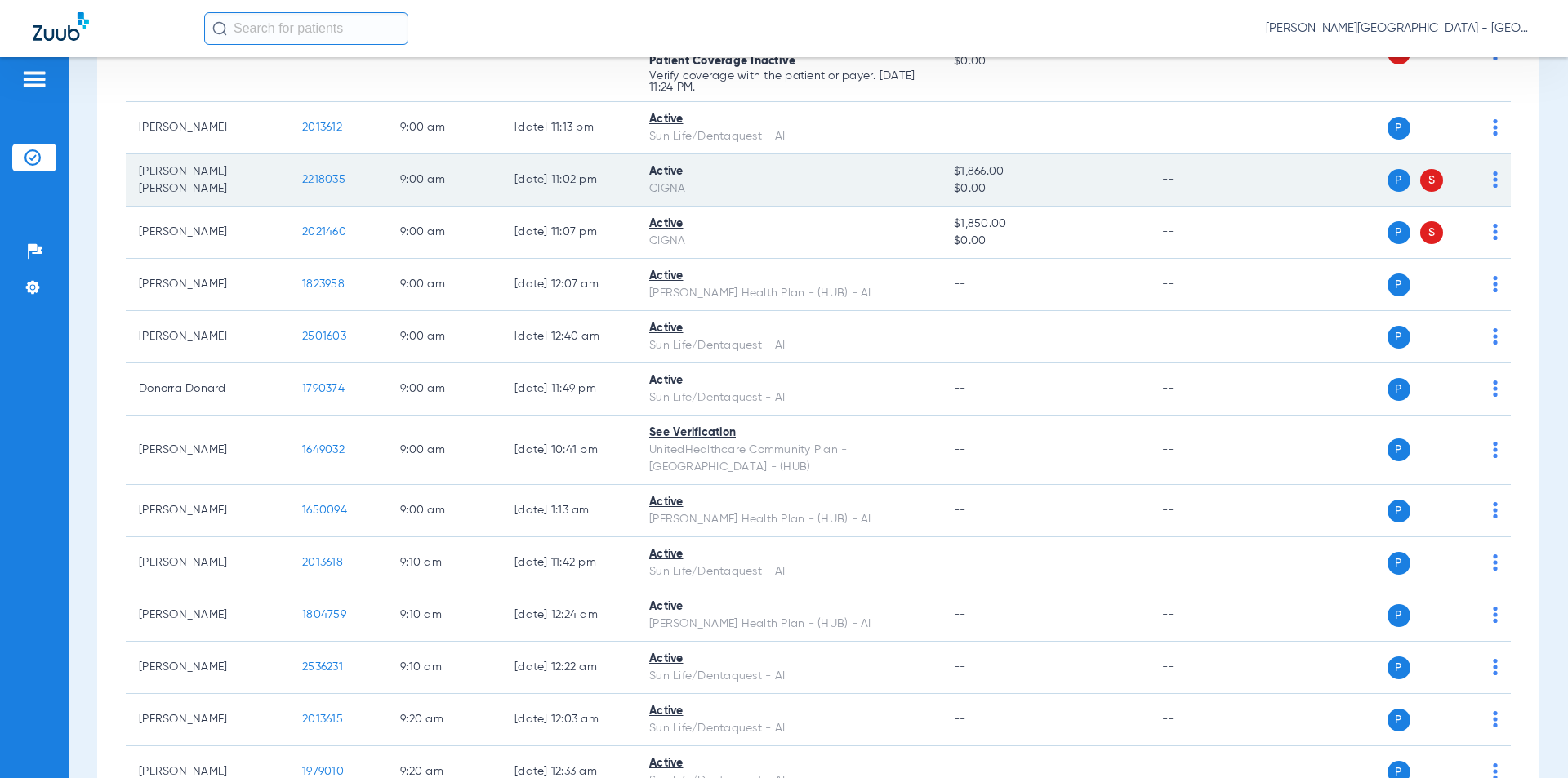 drag, startPoint x: 336, startPoint y: 178, endPoint x: 336, endPoint y: 190, distance: 12 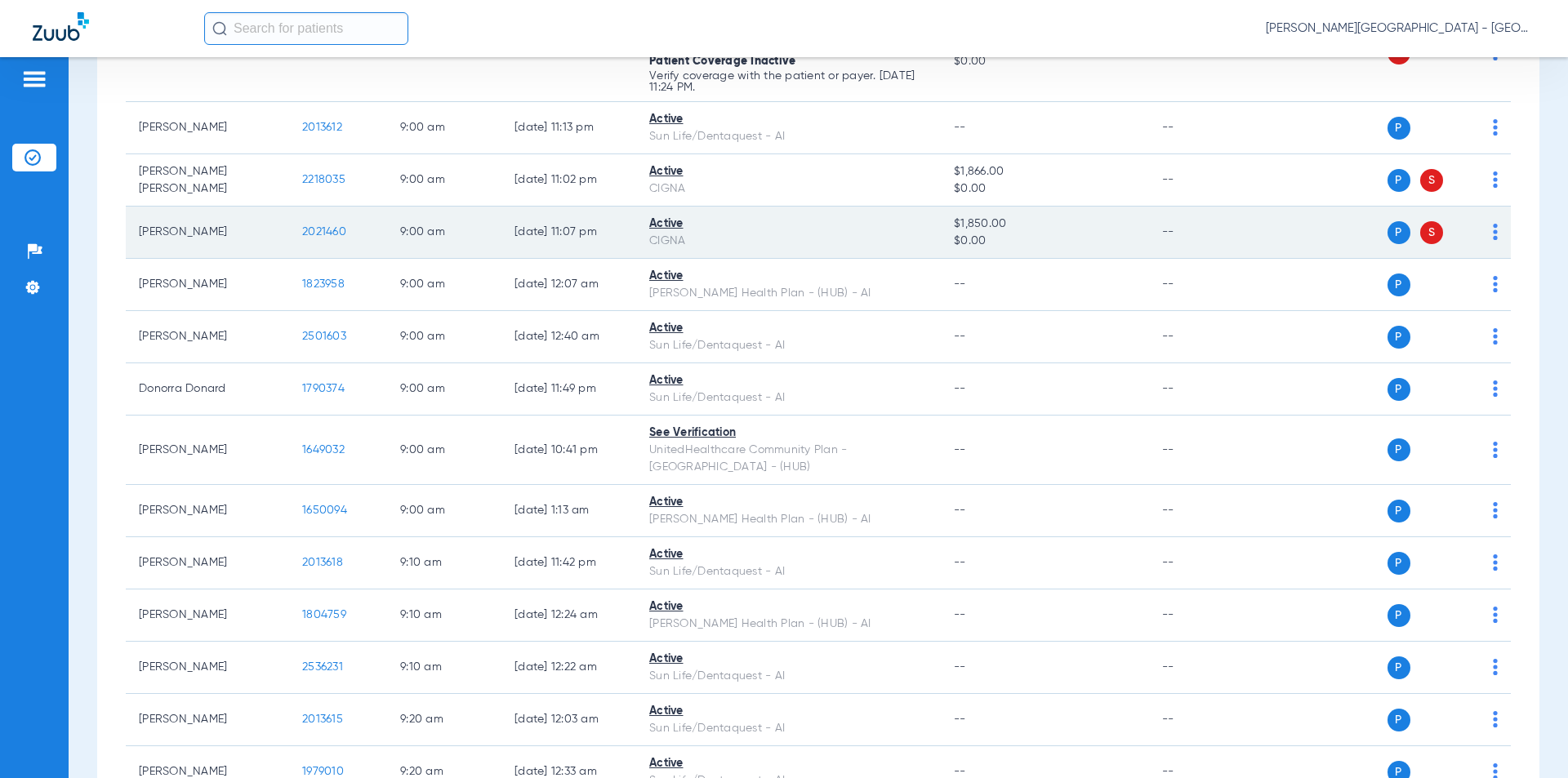 click on "2021460" 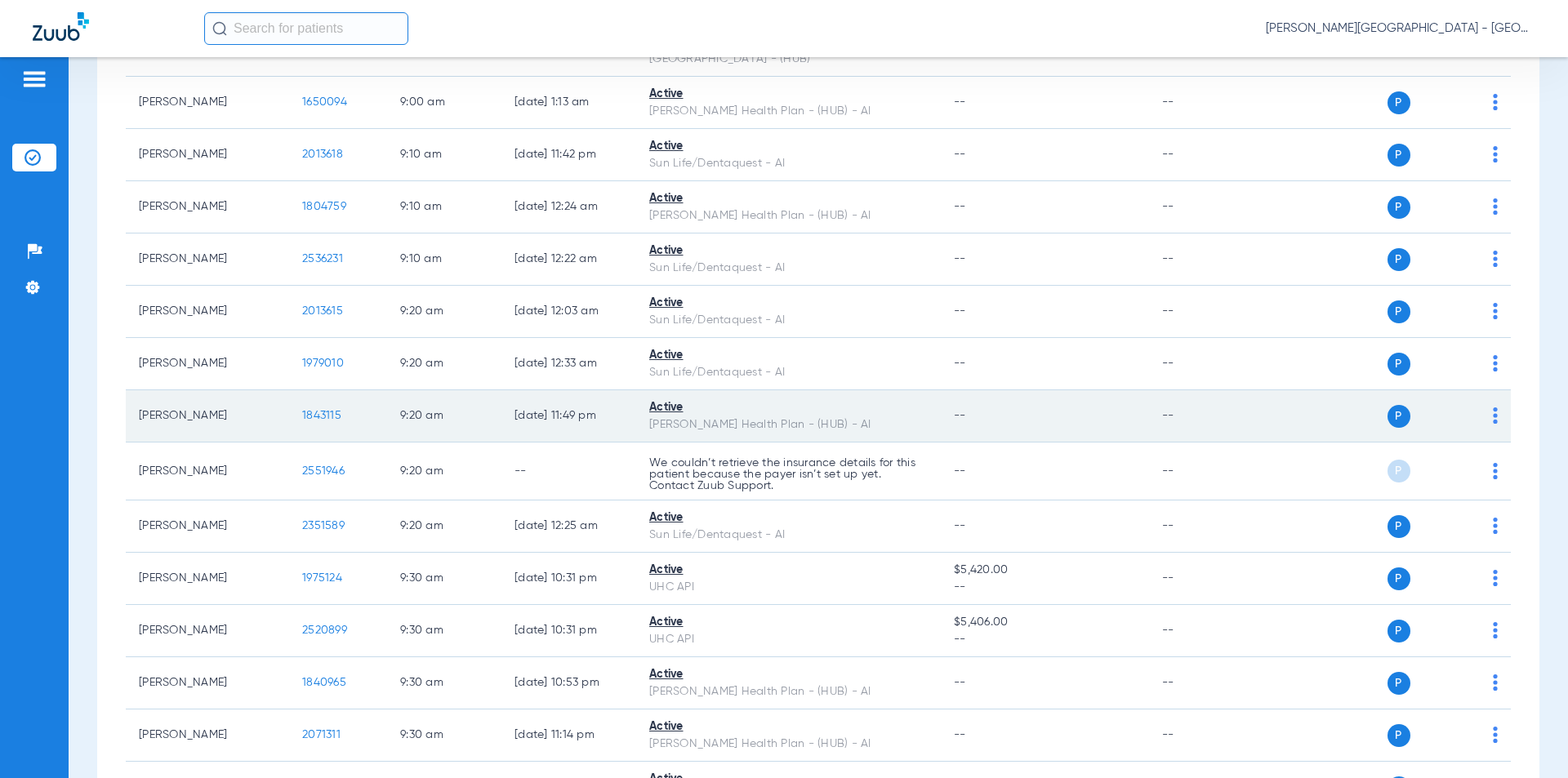 scroll, scrollTop: 3021, scrollLeft: 0, axis: vertical 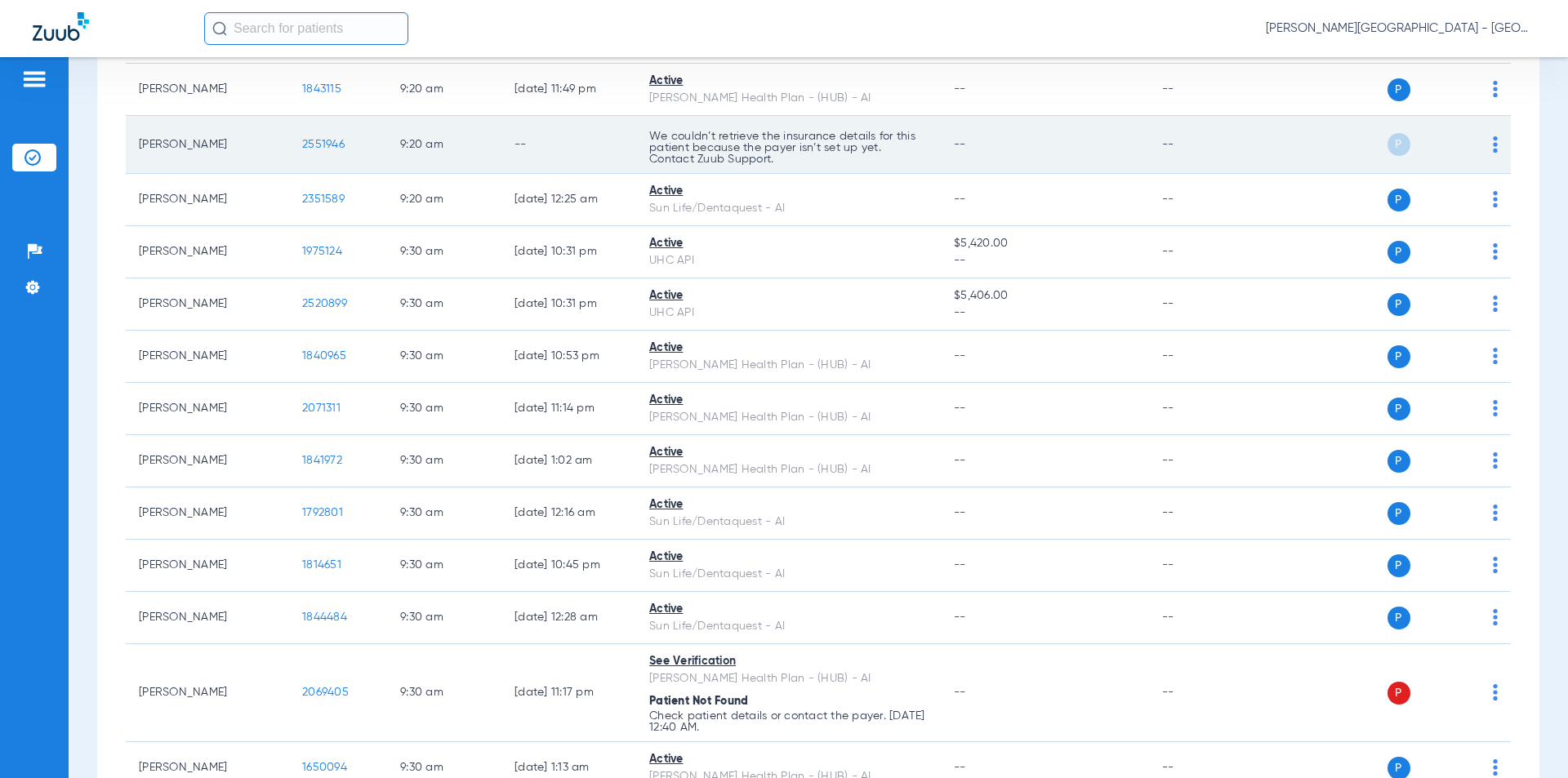 drag, startPoint x: 348, startPoint y: 127, endPoint x: 296, endPoint y: 126, distance: 52.00961 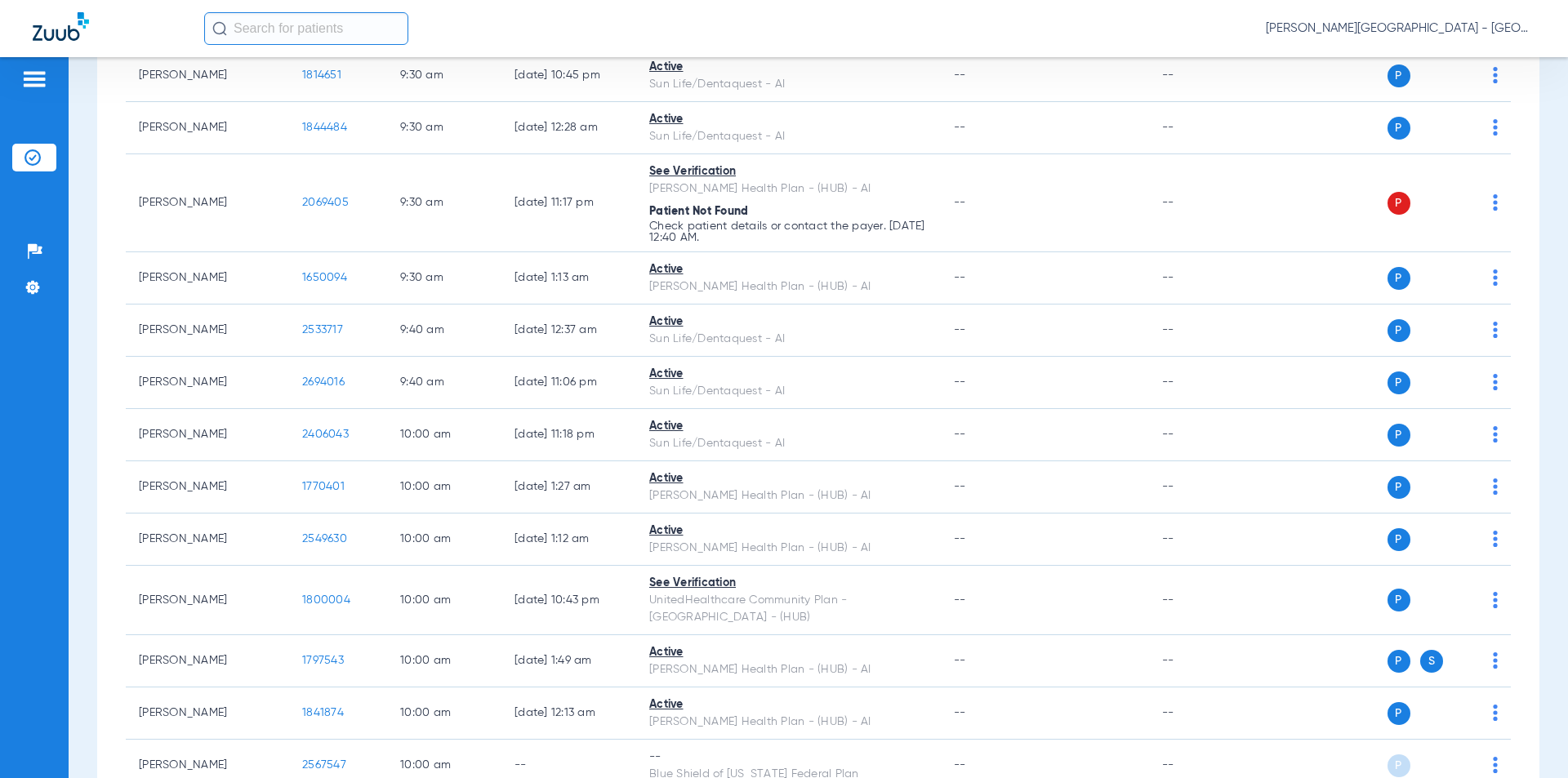 scroll, scrollTop: 3592, scrollLeft: 0, axis: vertical 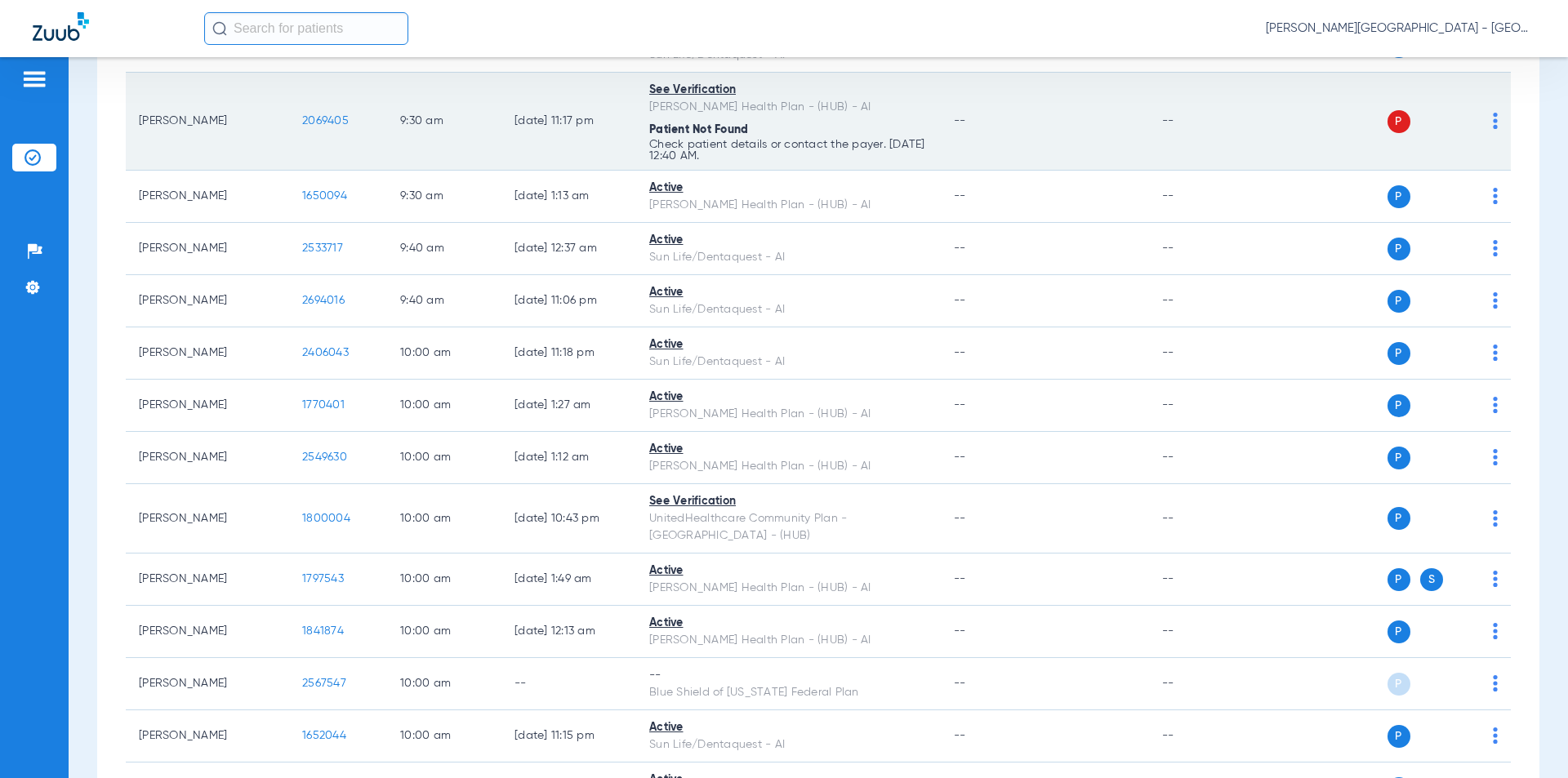drag, startPoint x: 299, startPoint y: 103, endPoint x: 339, endPoint y: 106, distance: 40.112342 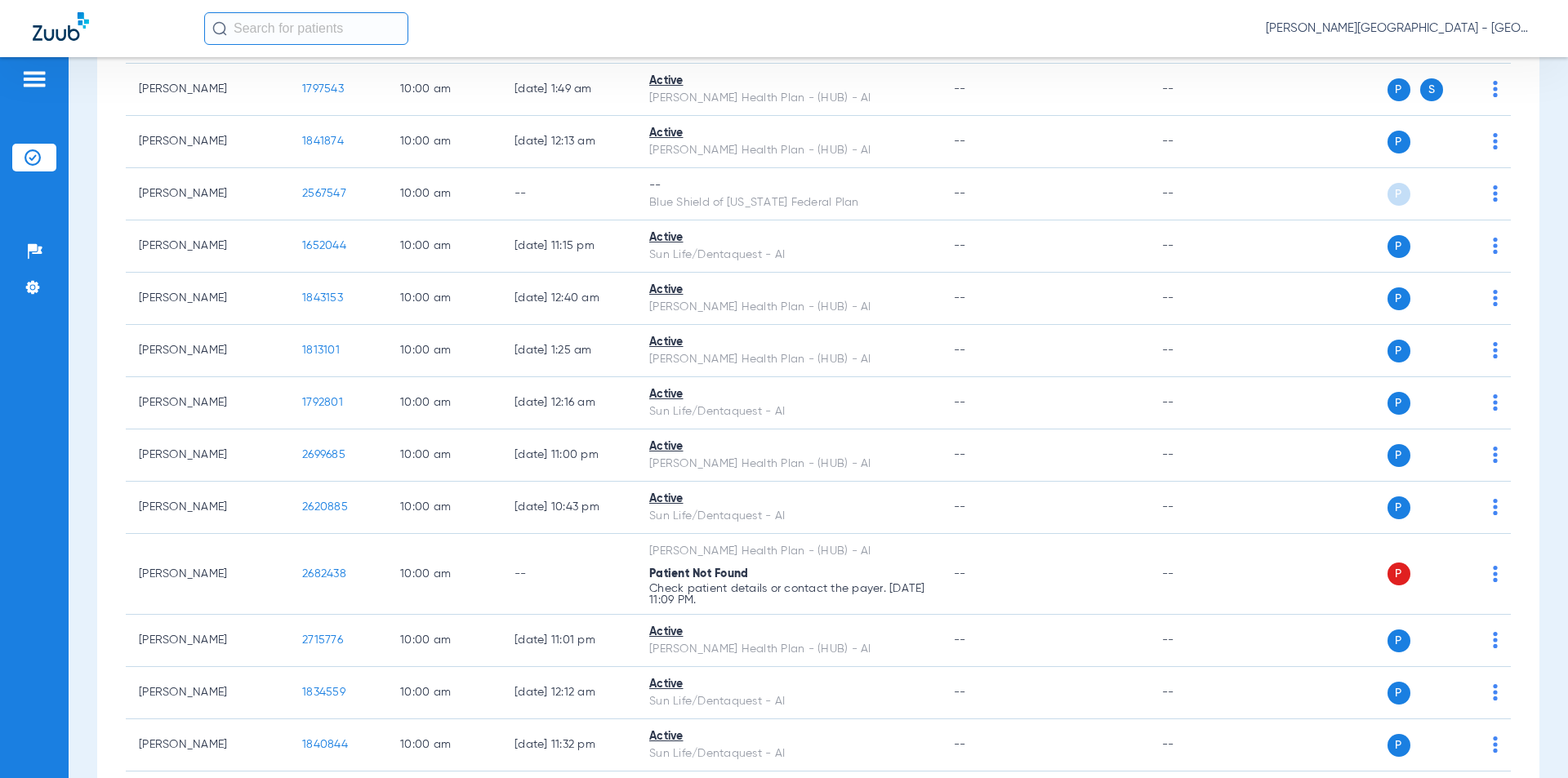 scroll, scrollTop: 4163, scrollLeft: 0, axis: vertical 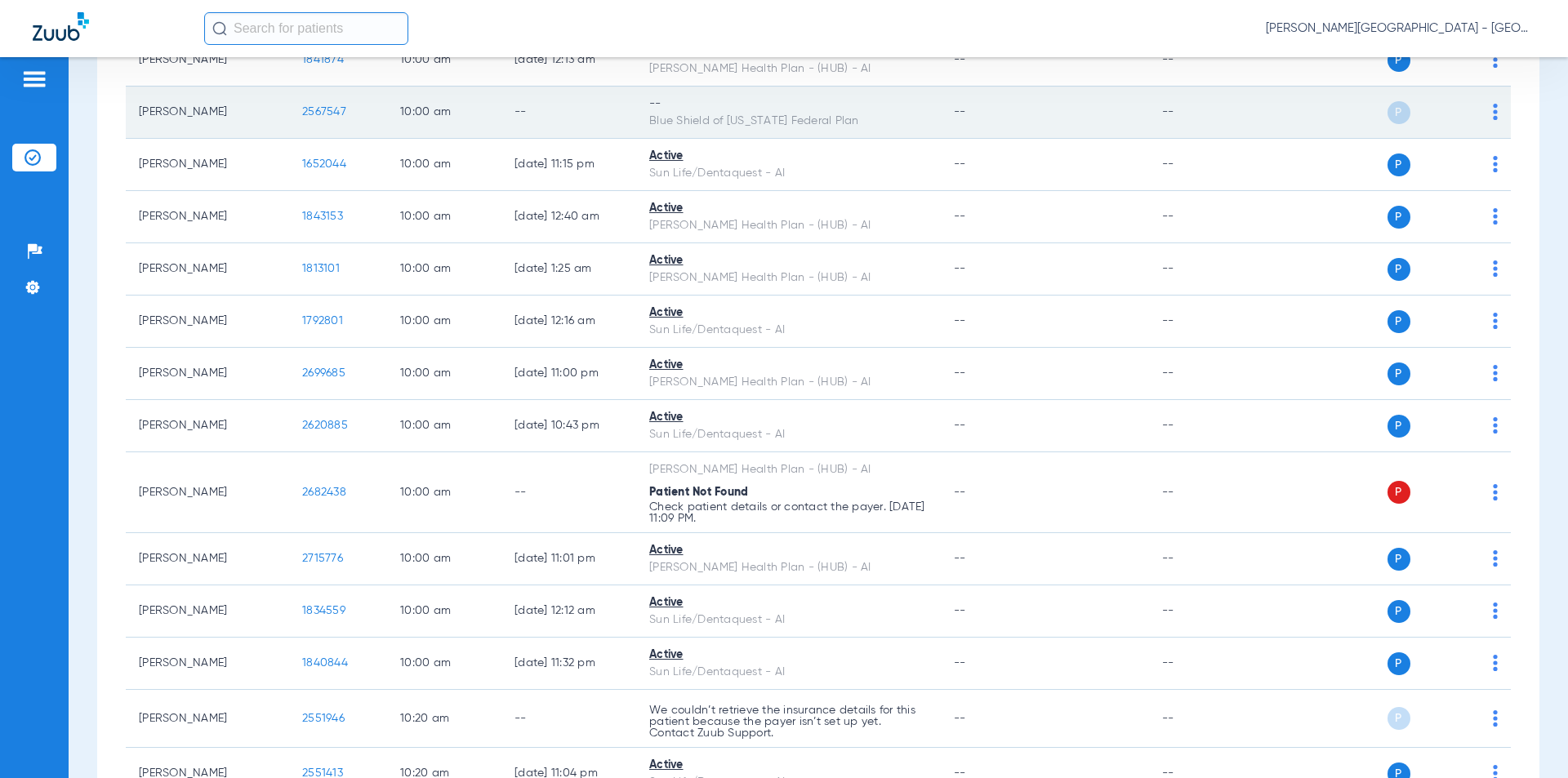 drag, startPoint x: 345, startPoint y: 84, endPoint x: 281, endPoint y: 82, distance: 64.031242 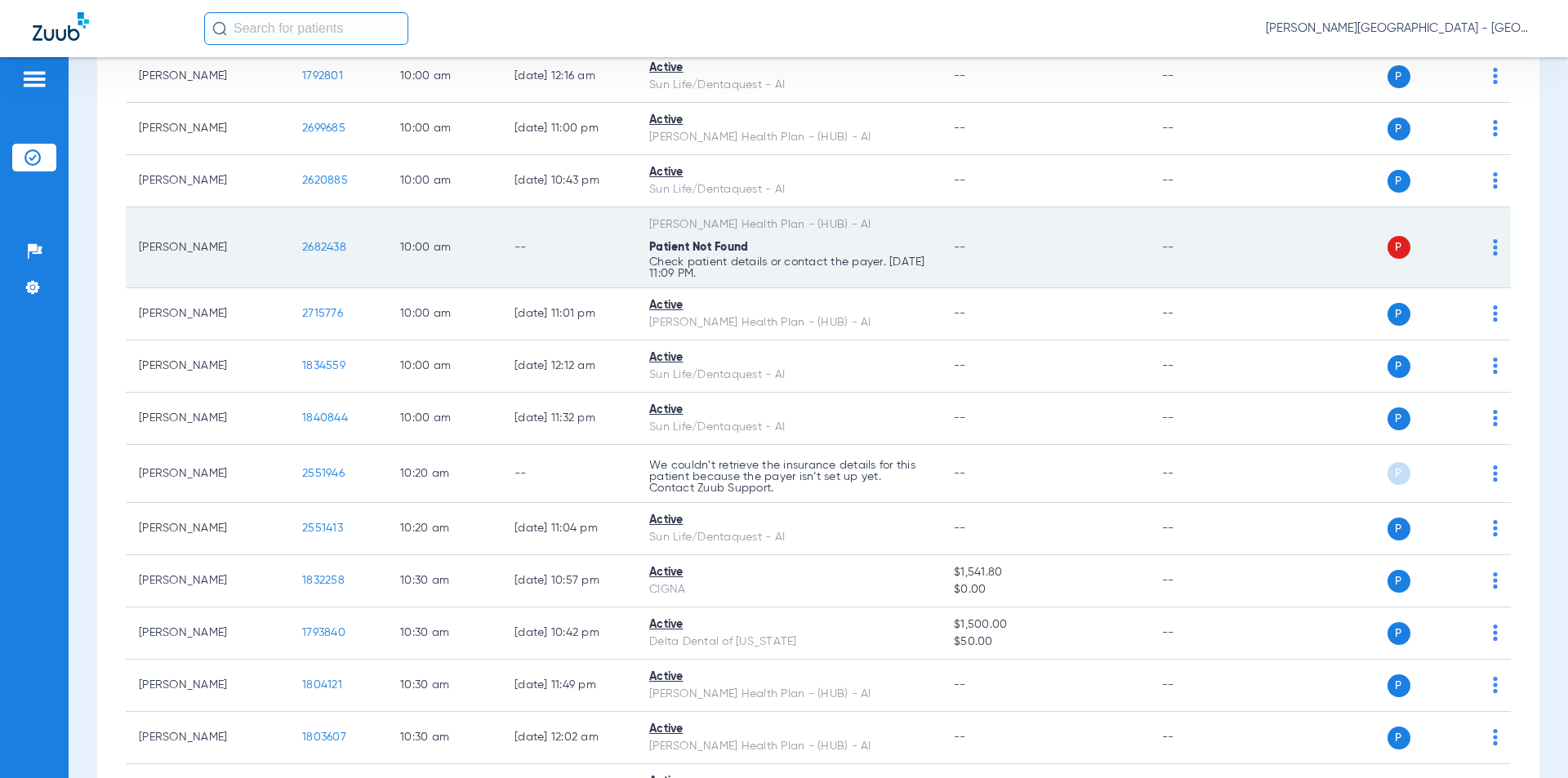 scroll, scrollTop: 4490, scrollLeft: 0, axis: vertical 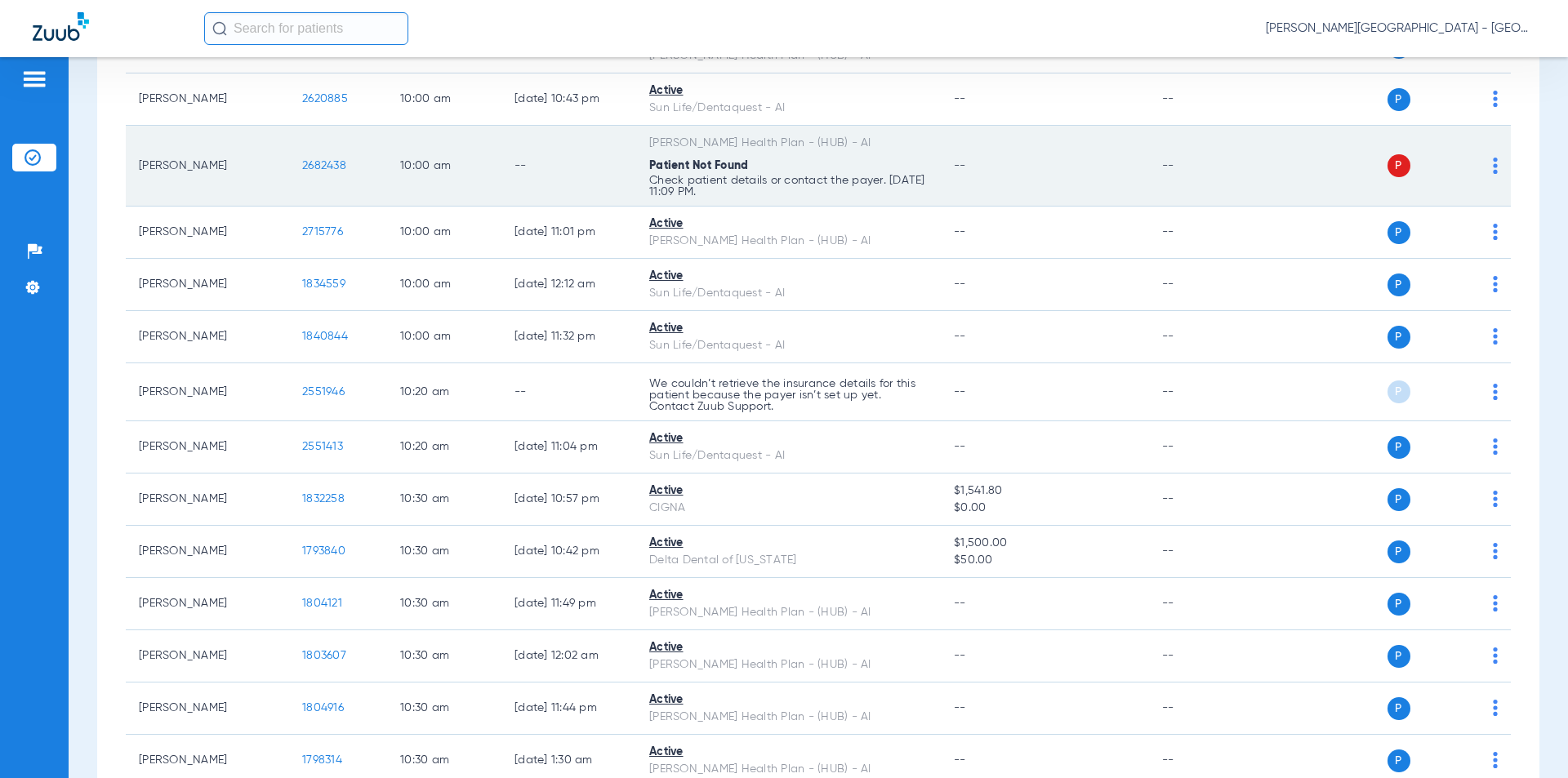 drag, startPoint x: 288, startPoint y: 131, endPoint x: 264, endPoint y: 131, distance: 24 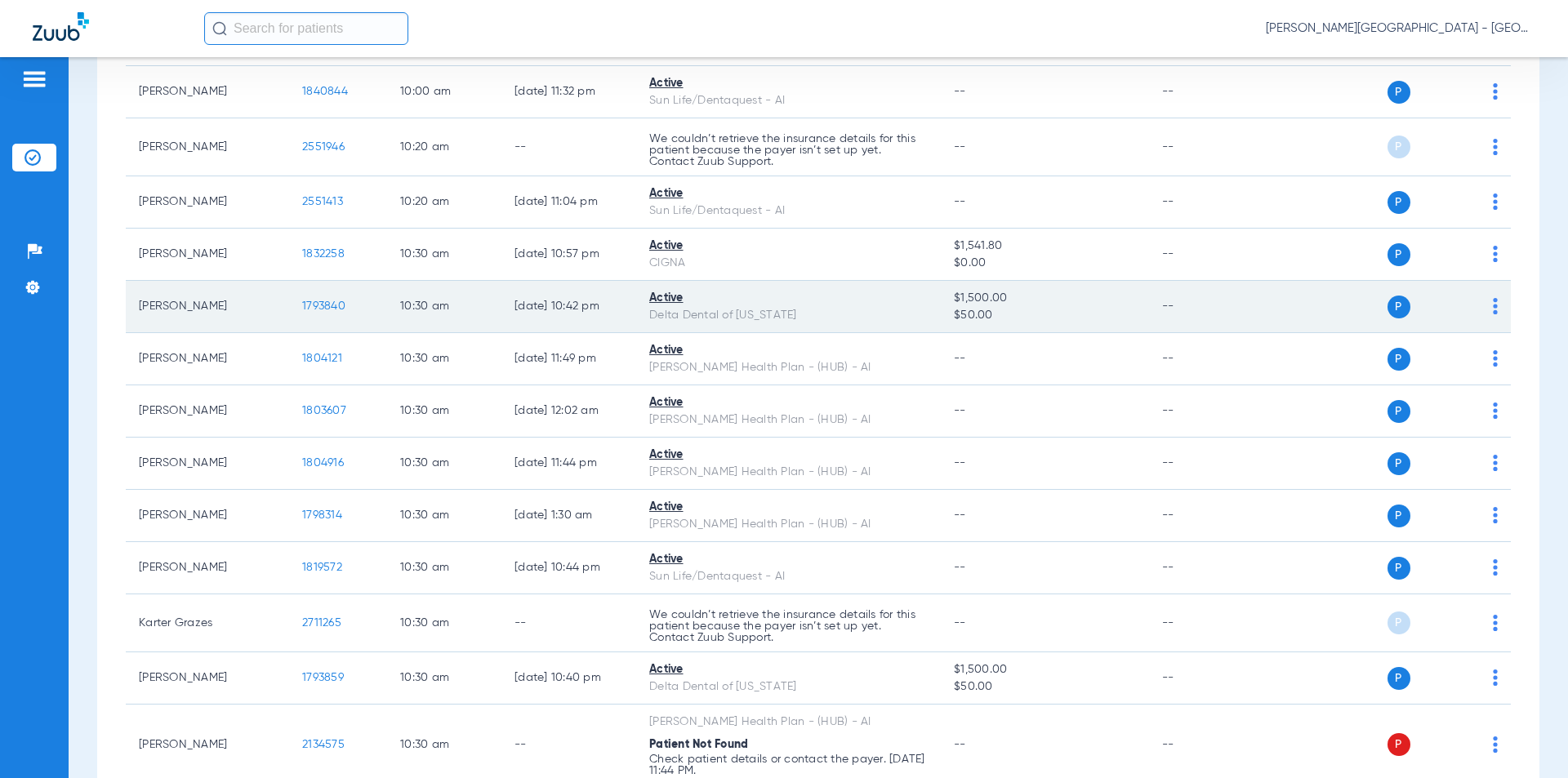 scroll, scrollTop: 4817, scrollLeft: 0, axis: vertical 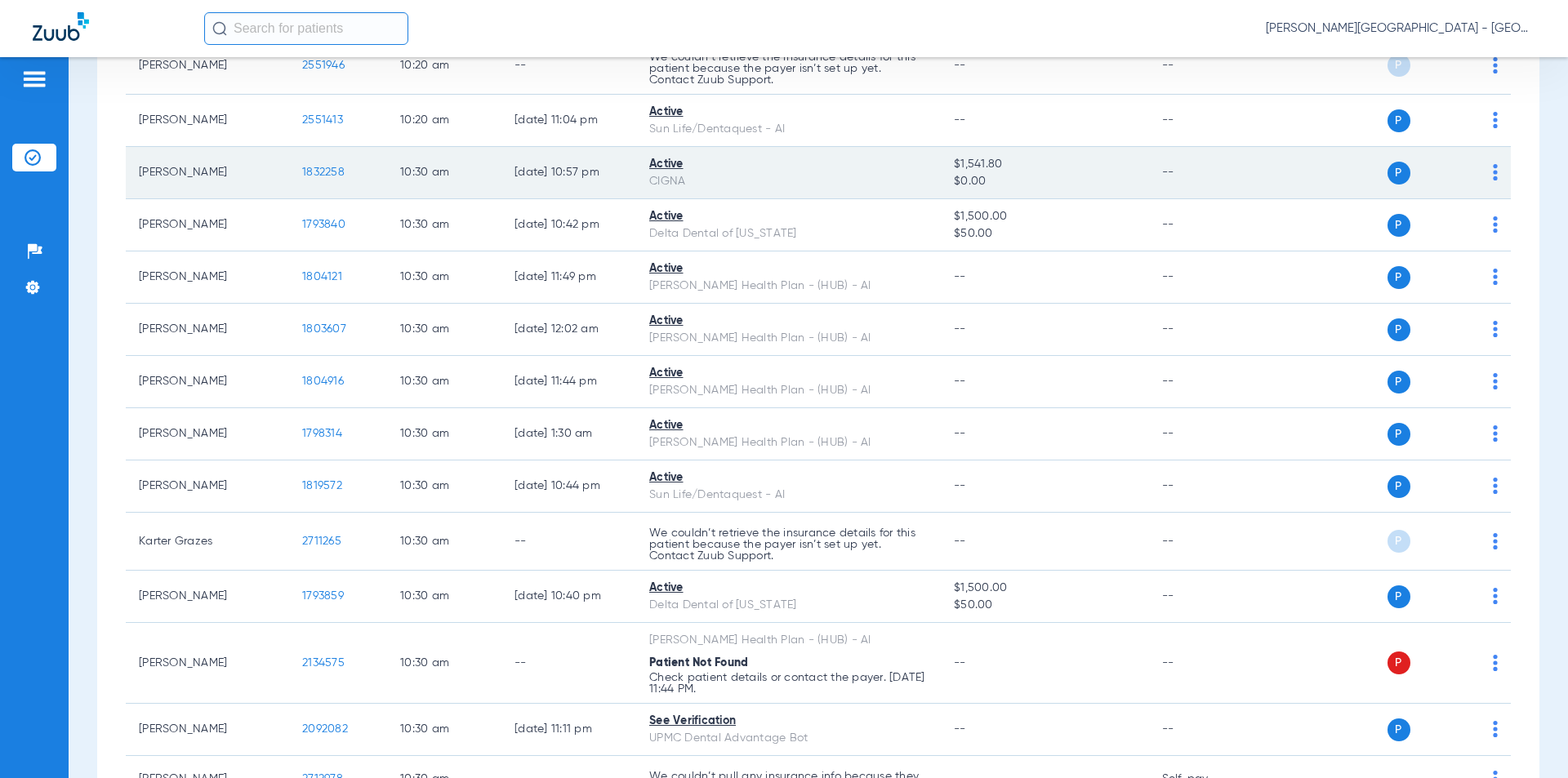 drag, startPoint x: 339, startPoint y: 142, endPoint x: 266, endPoint y: 137, distance: 73.17103 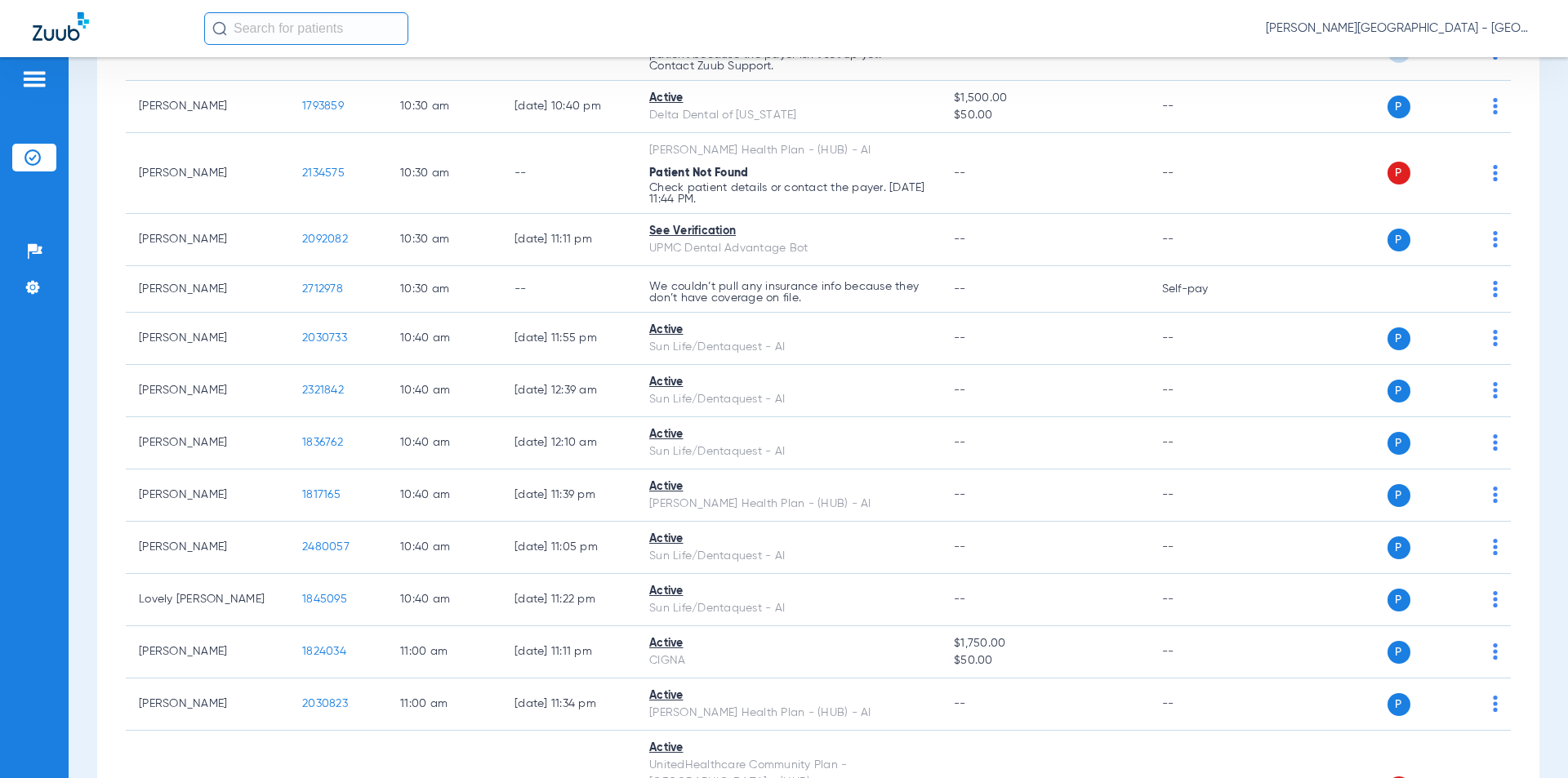 scroll, scrollTop: 5225, scrollLeft: 0, axis: vertical 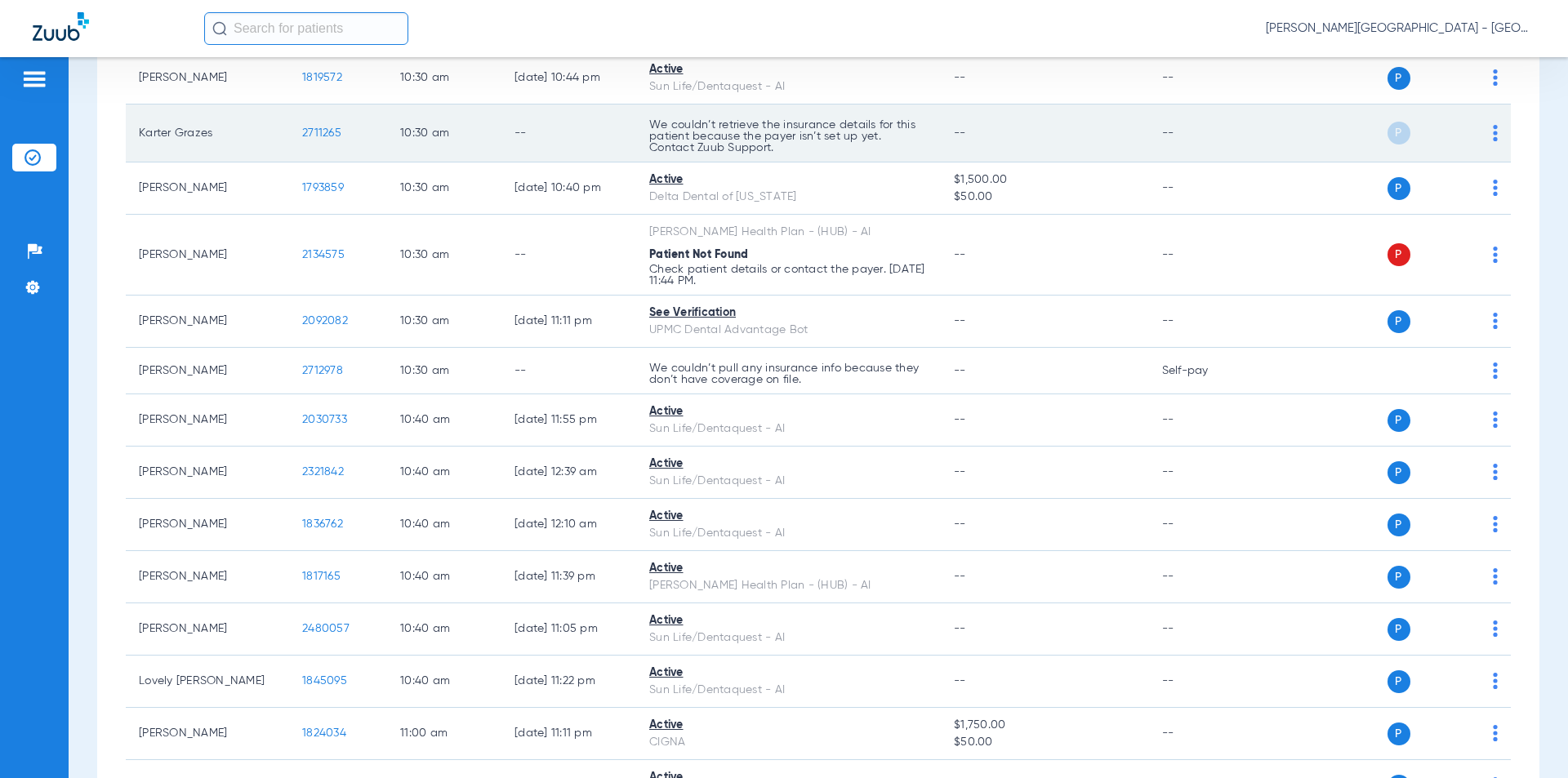 drag, startPoint x: 319, startPoint y: 103, endPoint x: 318, endPoint y: 113, distance: 10.049876 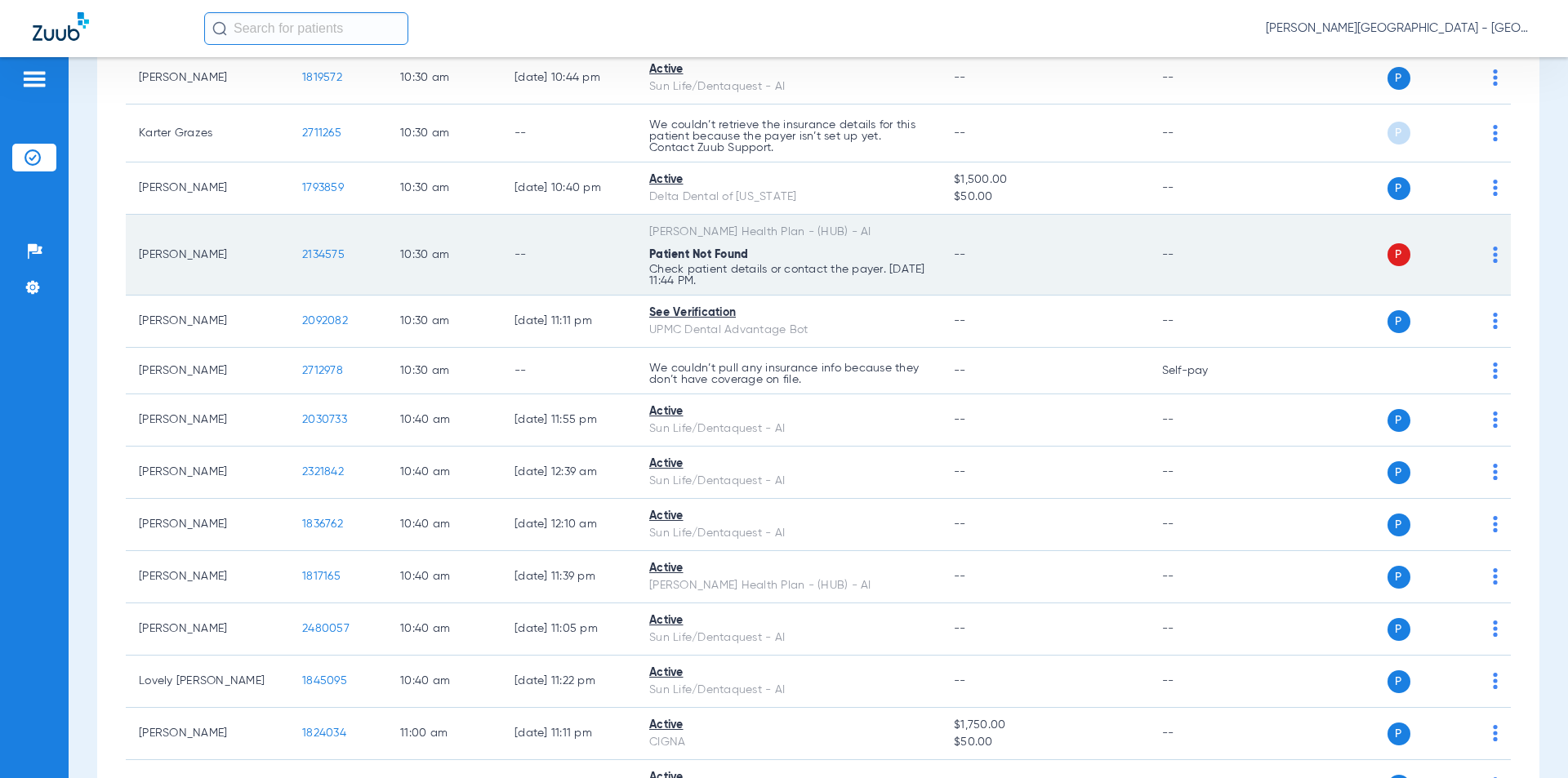 drag, startPoint x: 317, startPoint y: 225, endPoint x: 293, endPoint y: 224, distance: 24.020824 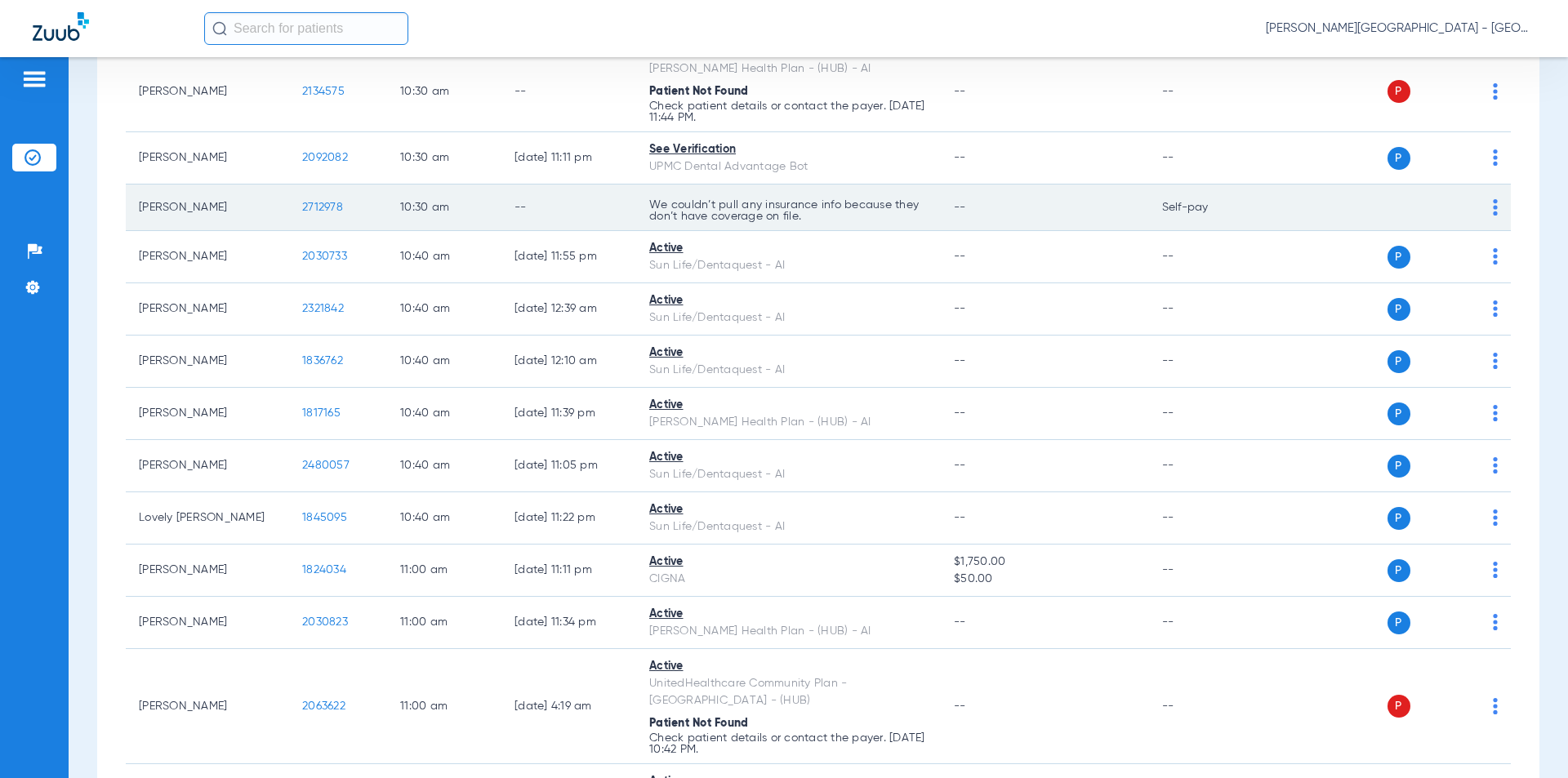 scroll, scrollTop: 5470, scrollLeft: 0, axis: vertical 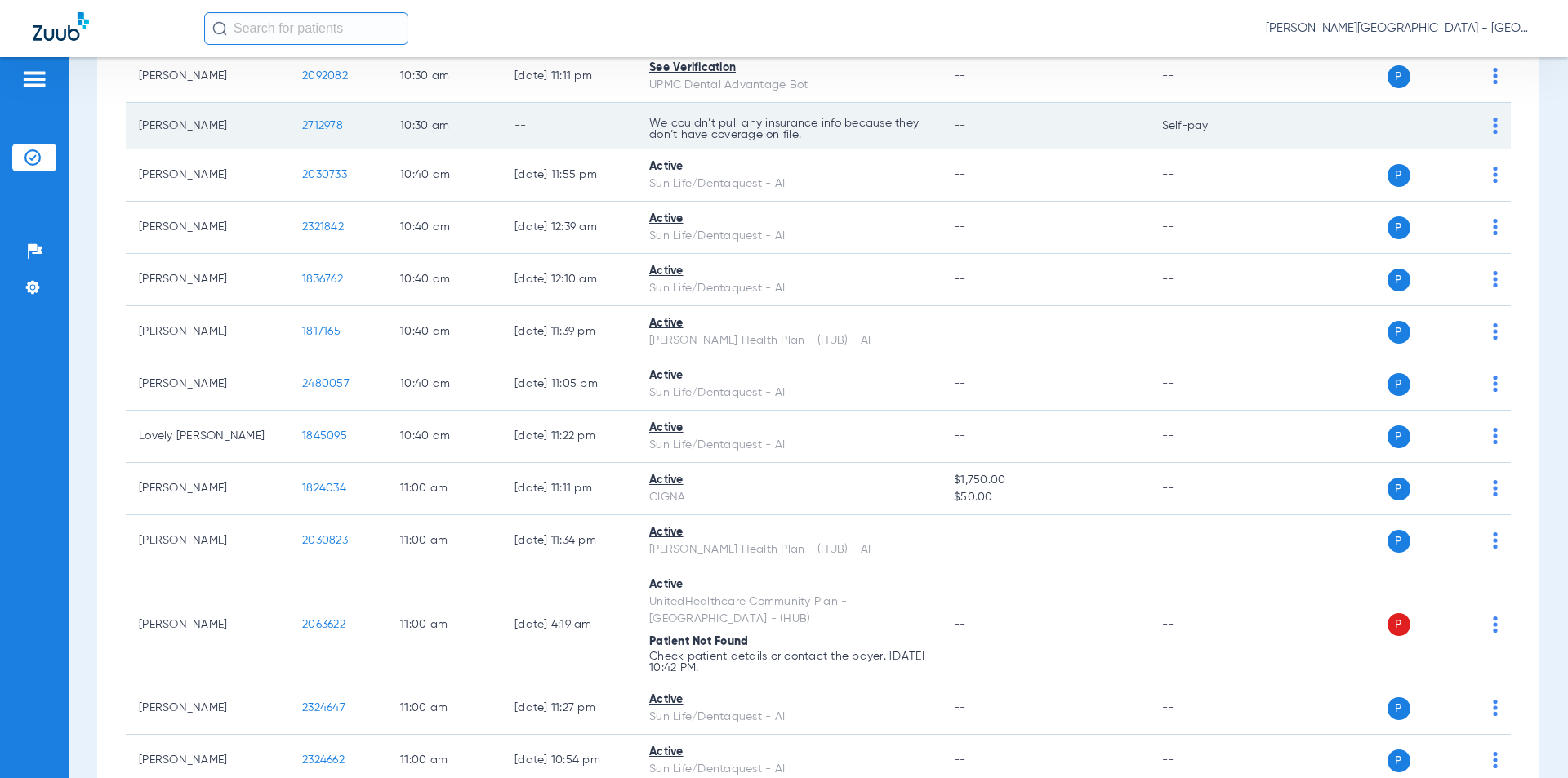 drag, startPoint x: 345, startPoint y: 94, endPoint x: 284, endPoint y: 96, distance: 61.03278 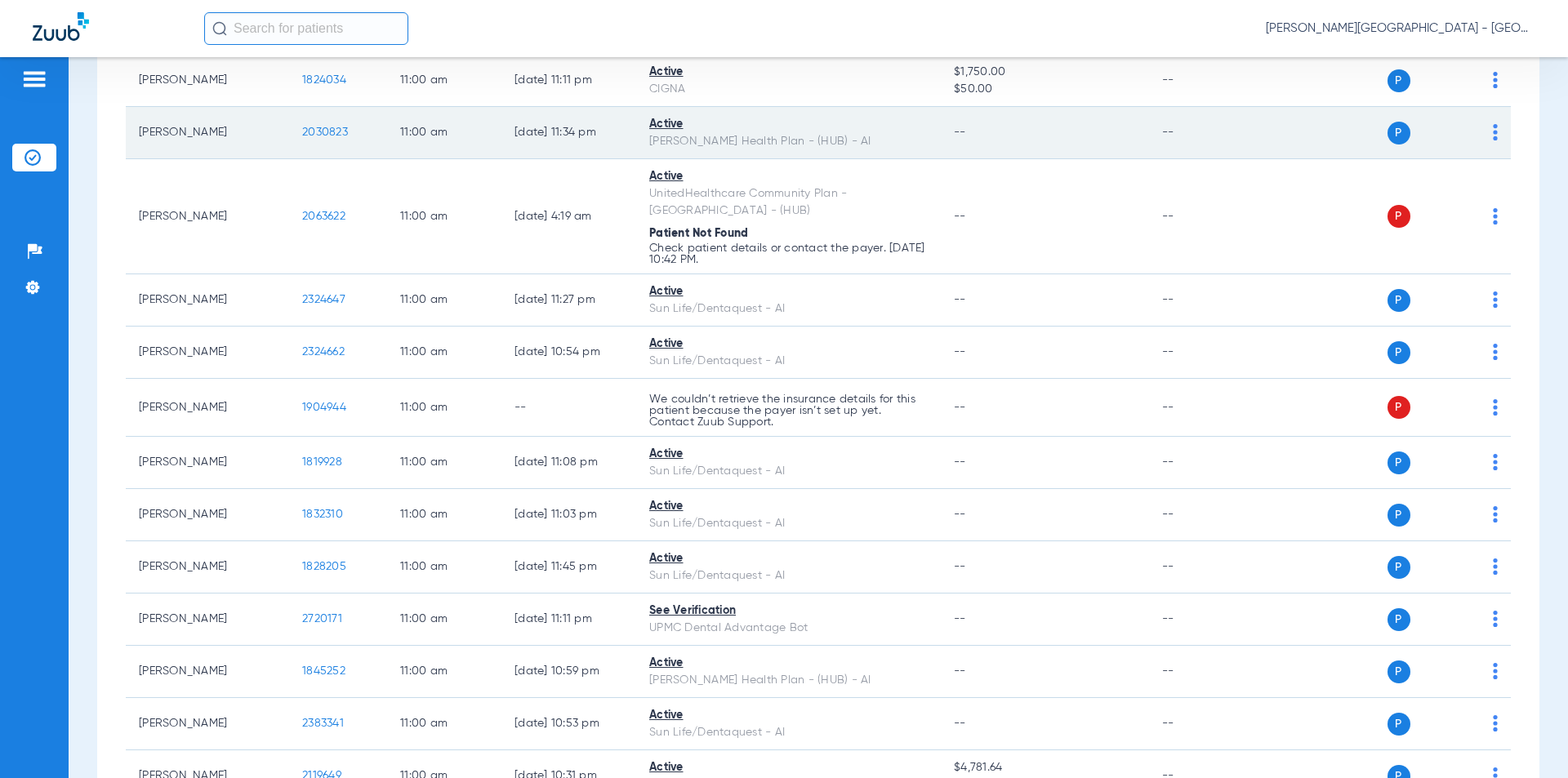 scroll, scrollTop: 5959, scrollLeft: 0, axis: vertical 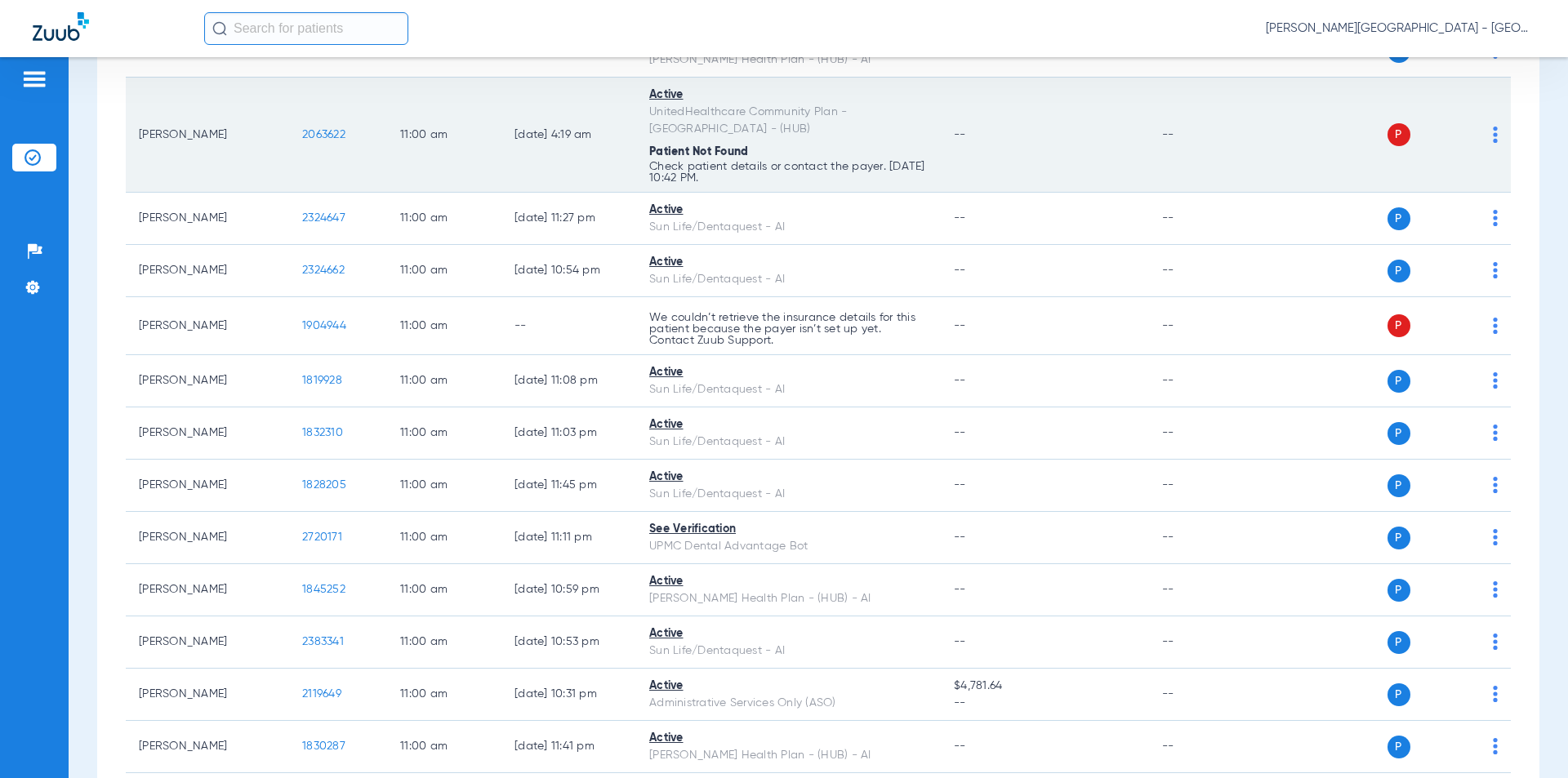 drag, startPoint x: 311, startPoint y: 92, endPoint x: 318, endPoint y: 88, distance: 8.06226 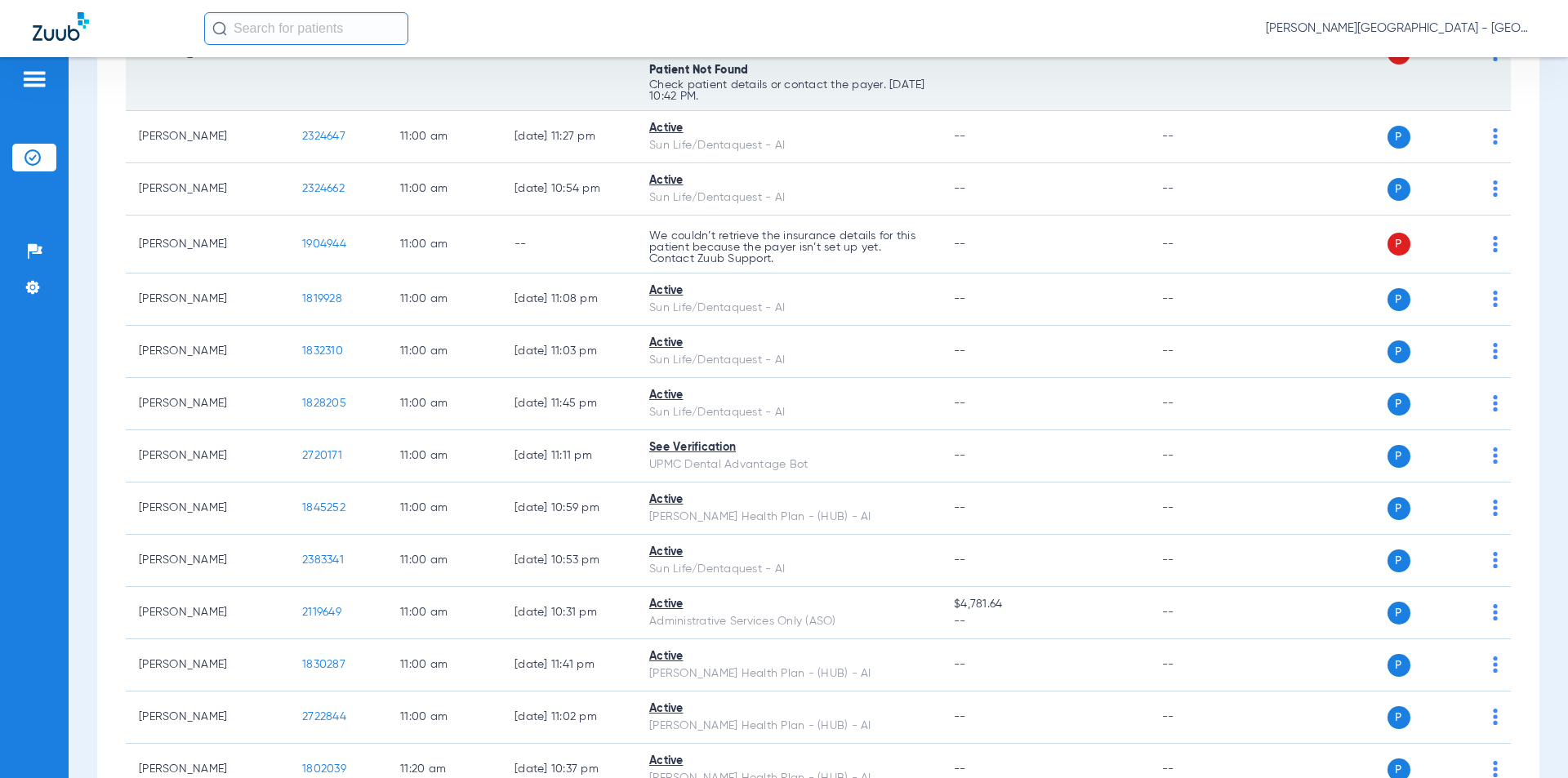 scroll, scrollTop: 5878, scrollLeft: 0, axis: vertical 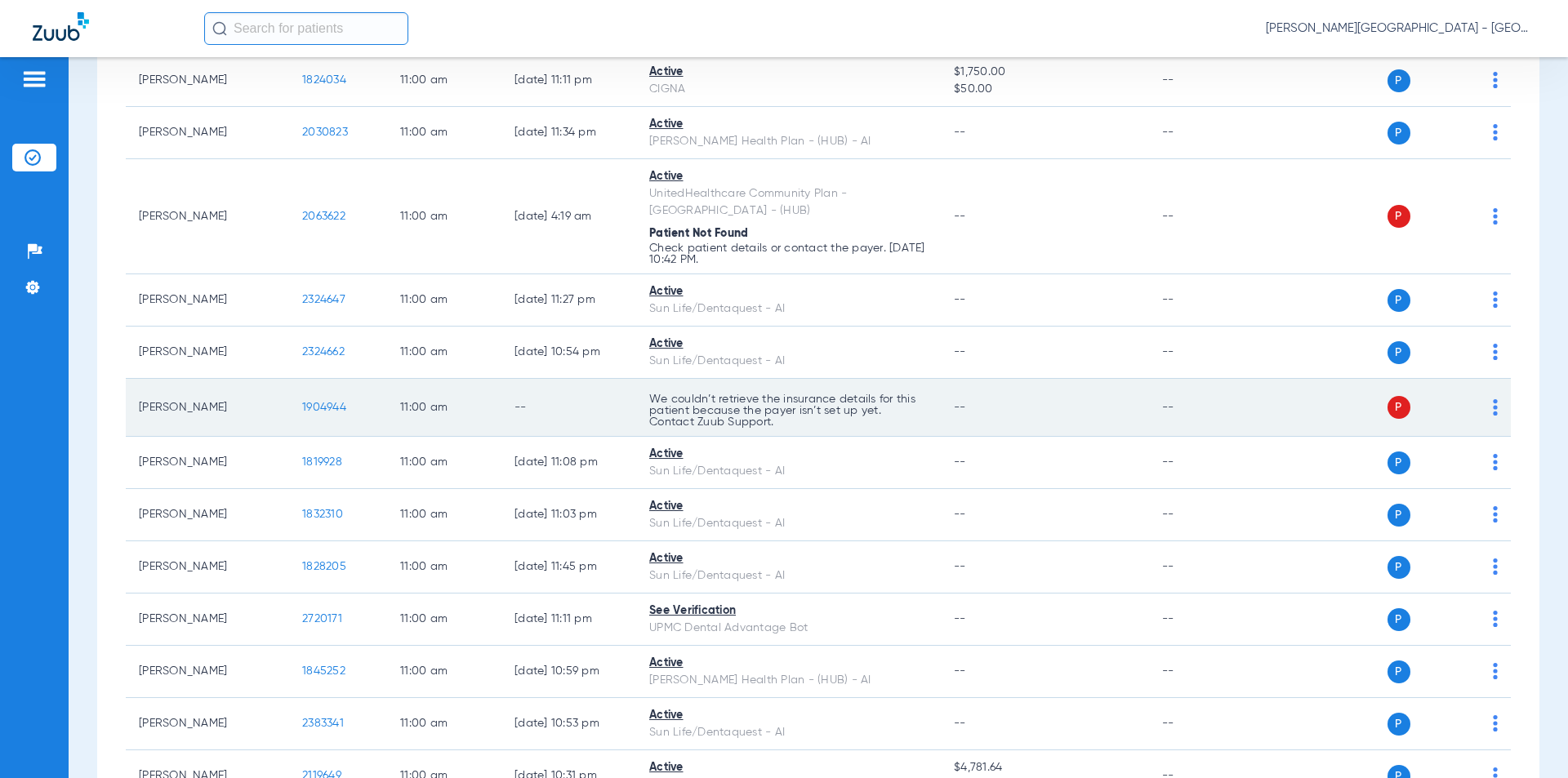 drag, startPoint x: 343, startPoint y: 357, endPoint x: 278, endPoint y: 356, distance: 65.00769 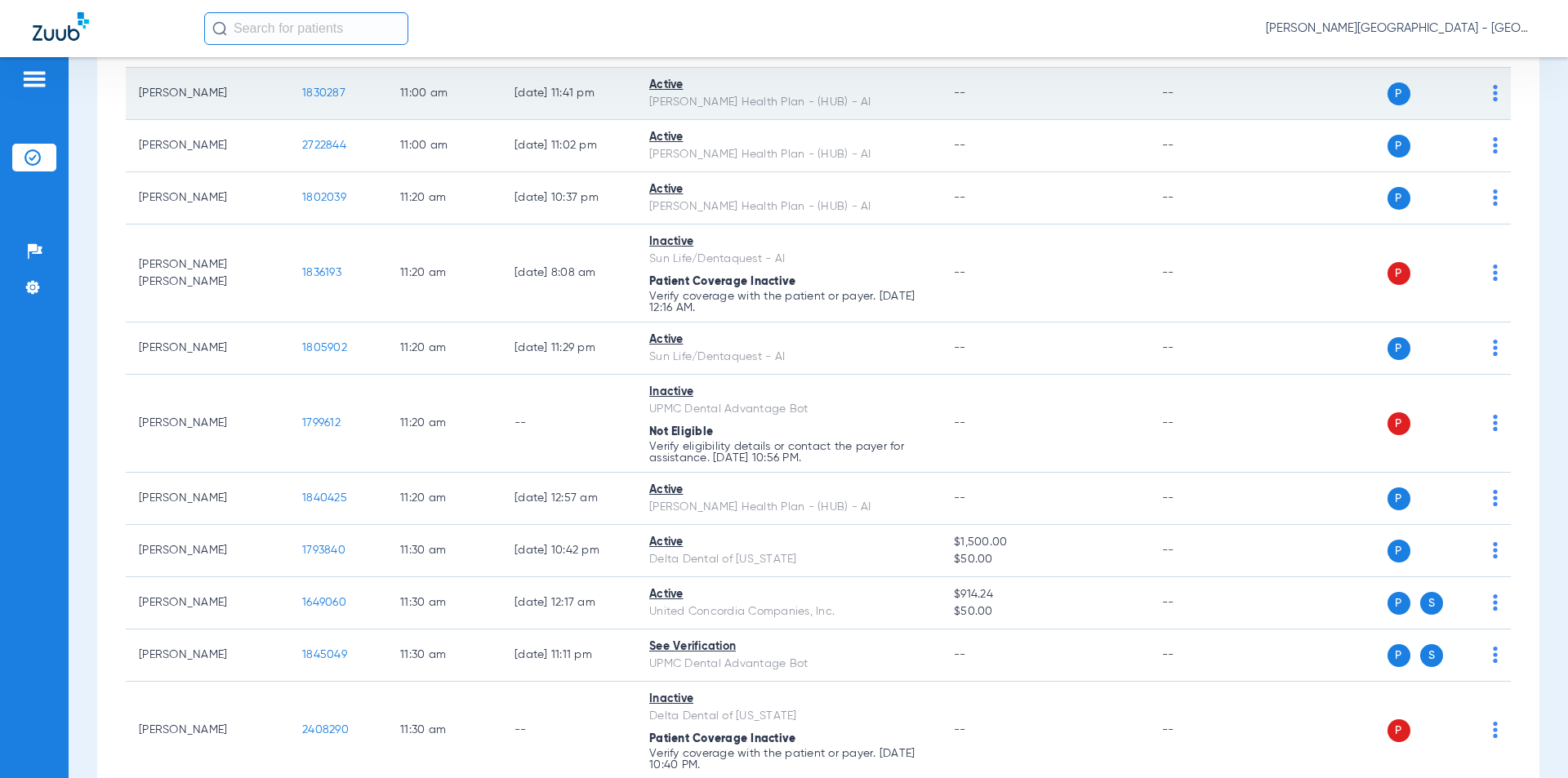 scroll, scrollTop: 6694, scrollLeft: 0, axis: vertical 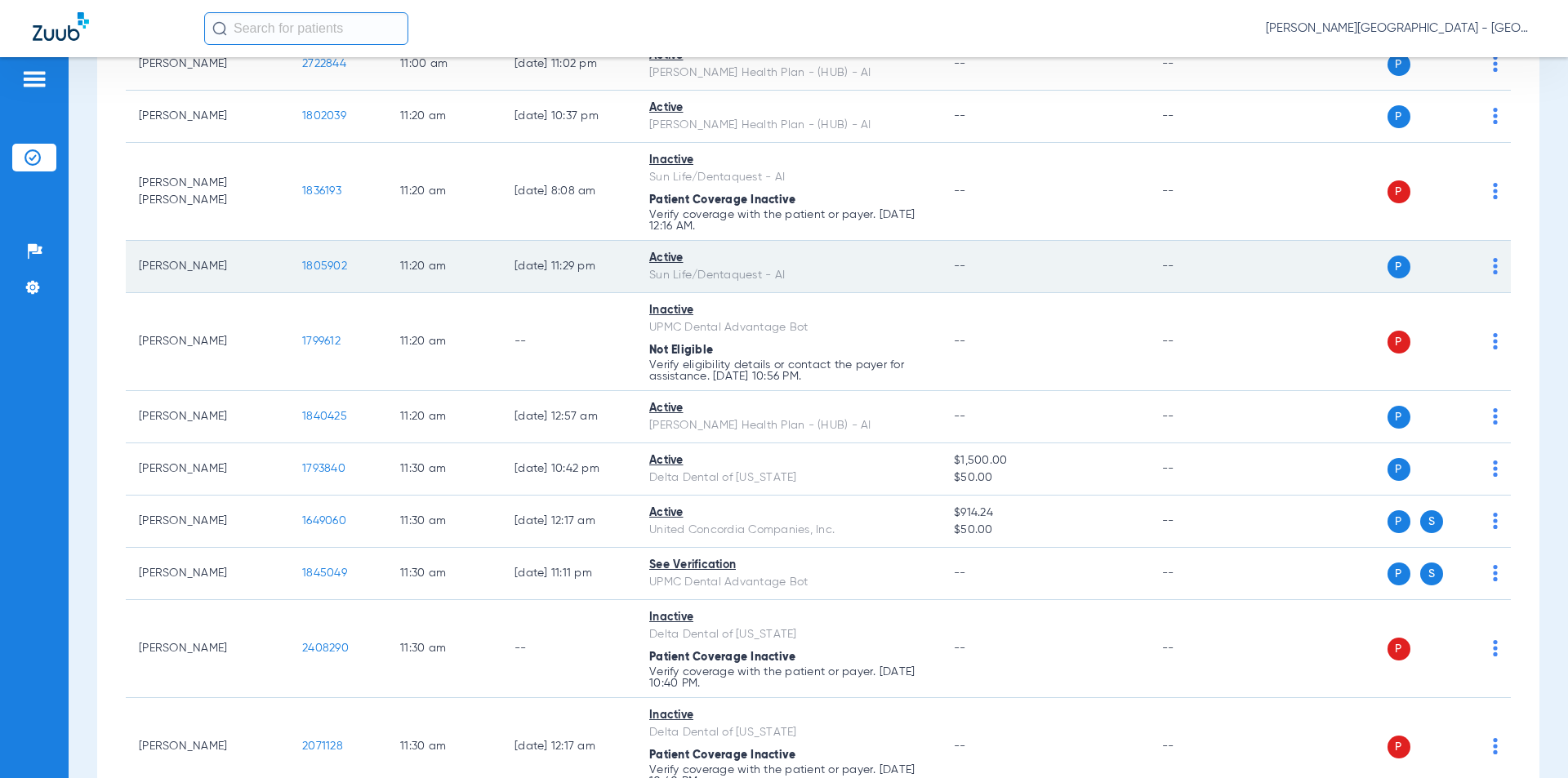 drag, startPoint x: 301, startPoint y: 138, endPoint x: 516, endPoint y: 229, distance: 233.4652 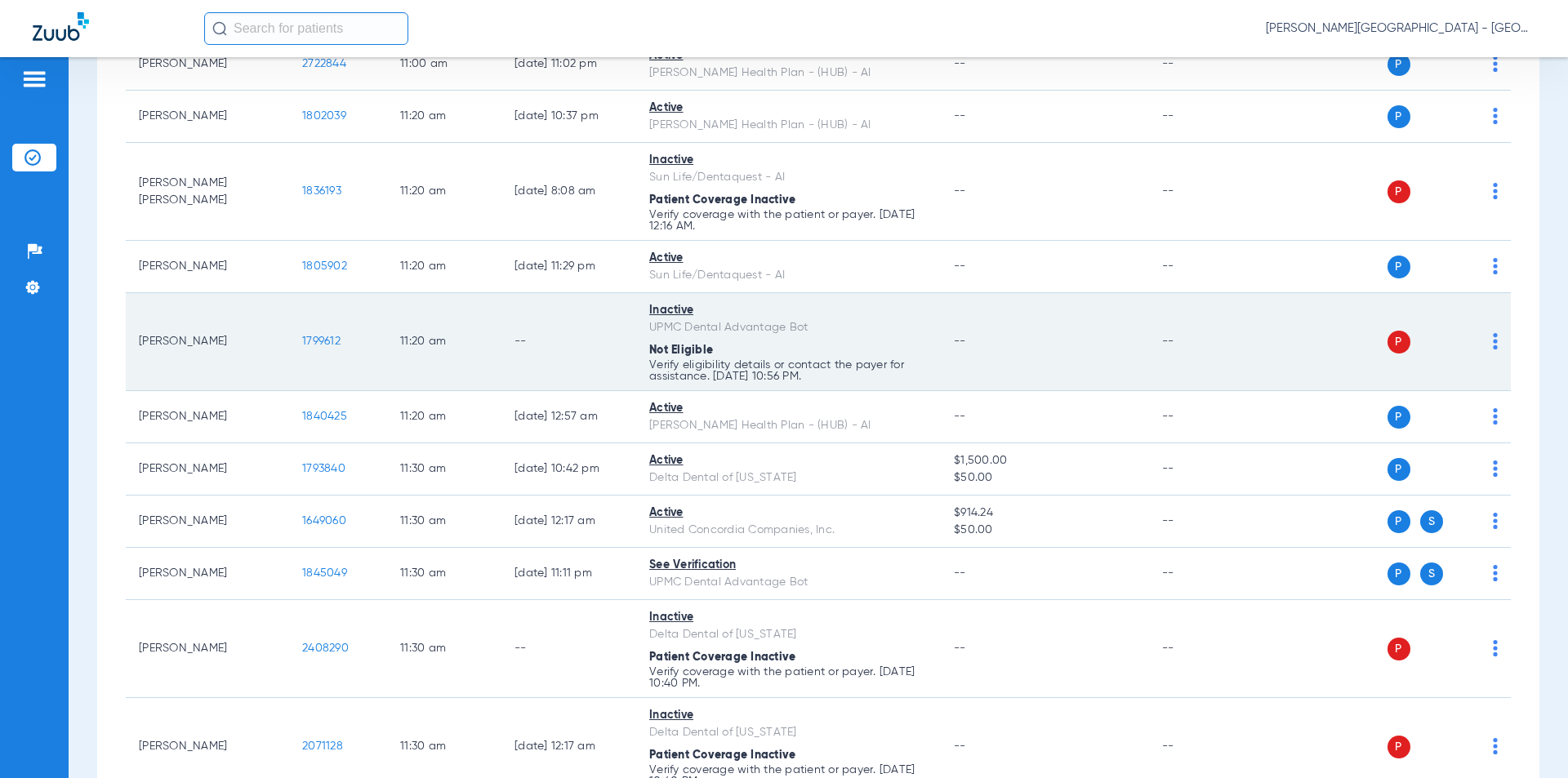 drag, startPoint x: 312, startPoint y: 288, endPoint x: 330, endPoint y: 285, distance: 18.24829 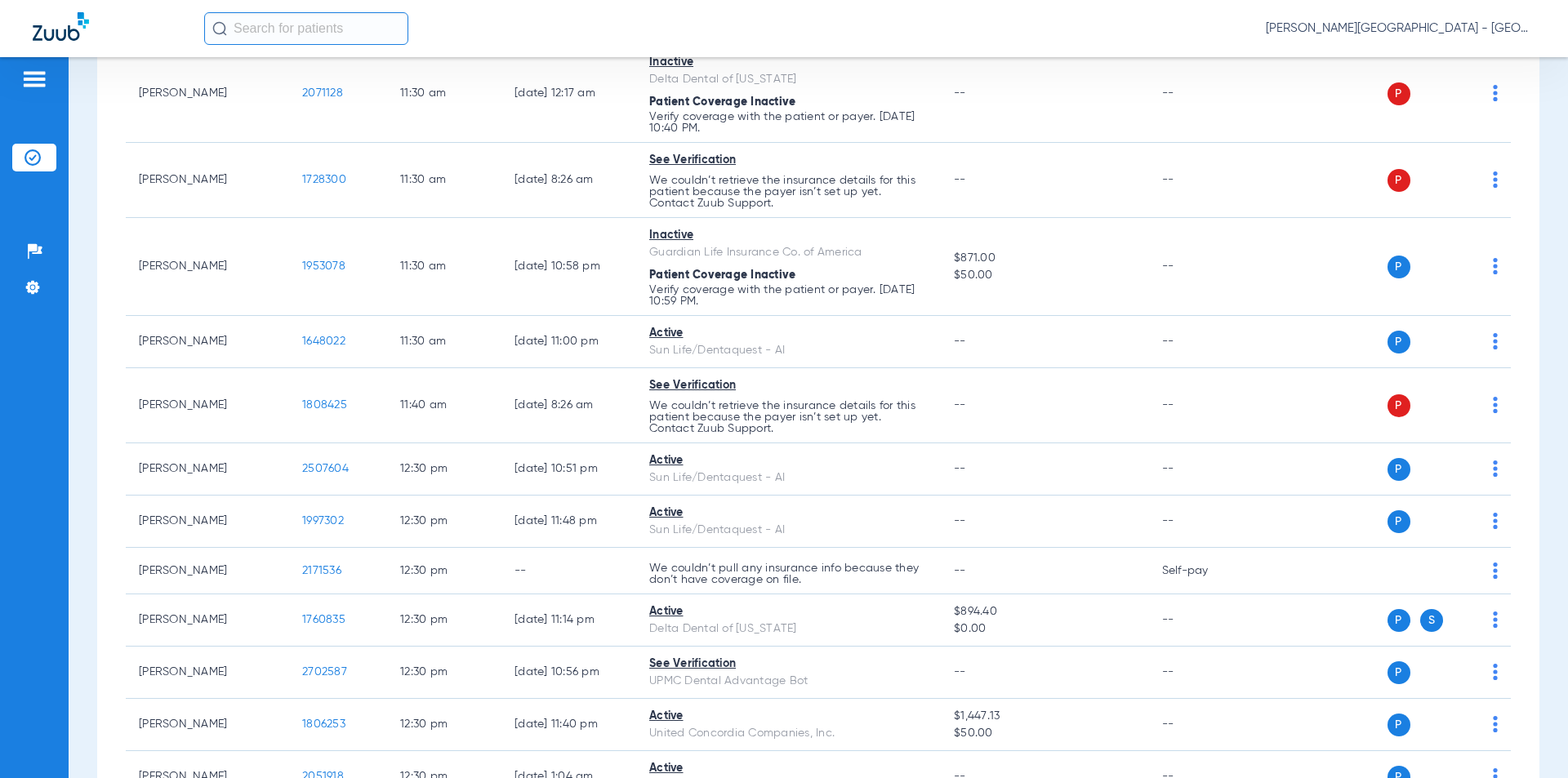 scroll, scrollTop: 7184, scrollLeft: 0, axis: vertical 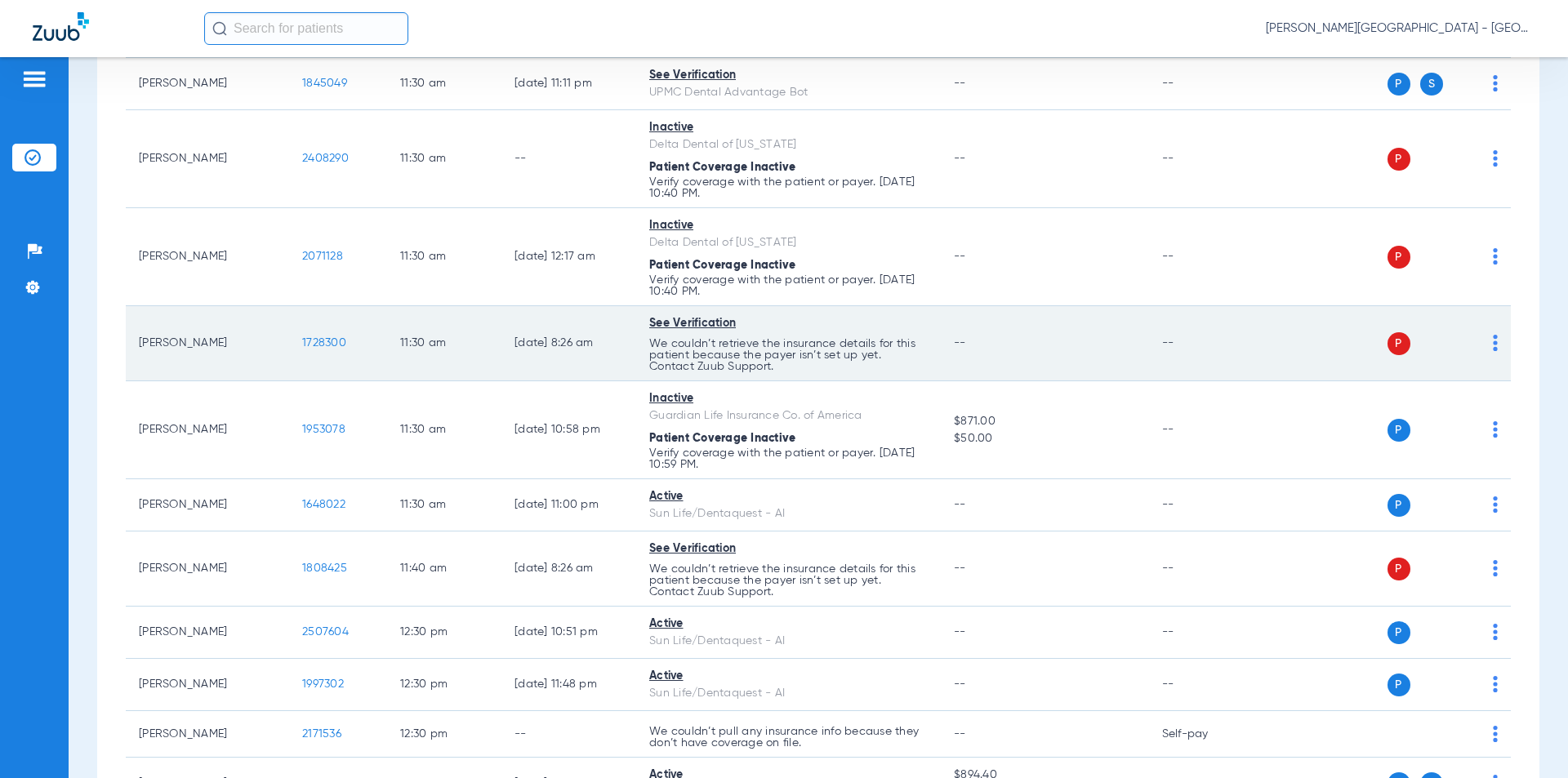 drag, startPoint x: 310, startPoint y: 298, endPoint x: 294, endPoint y: 296, distance: 16.124515 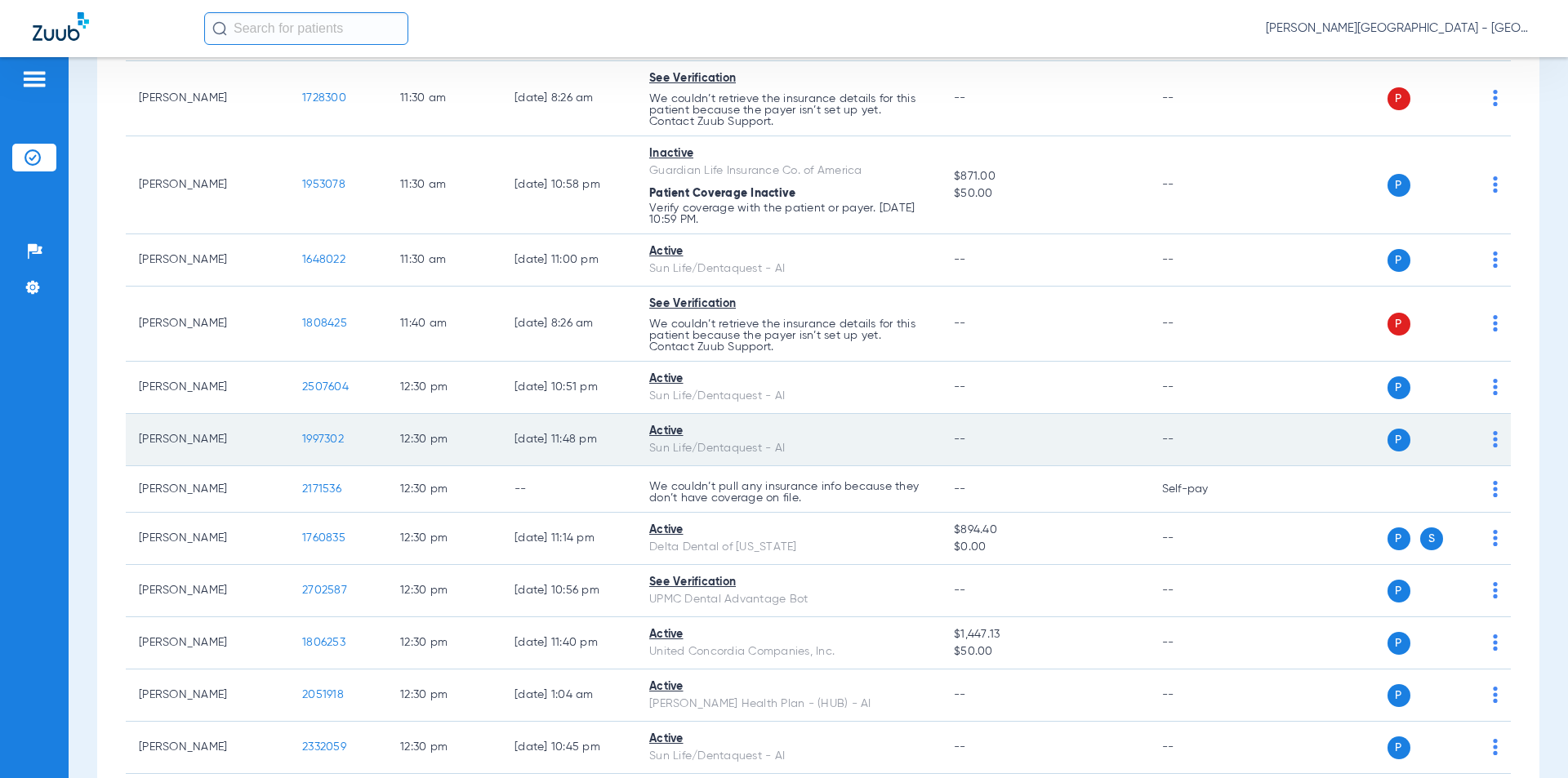 scroll, scrollTop: 7511, scrollLeft: 0, axis: vertical 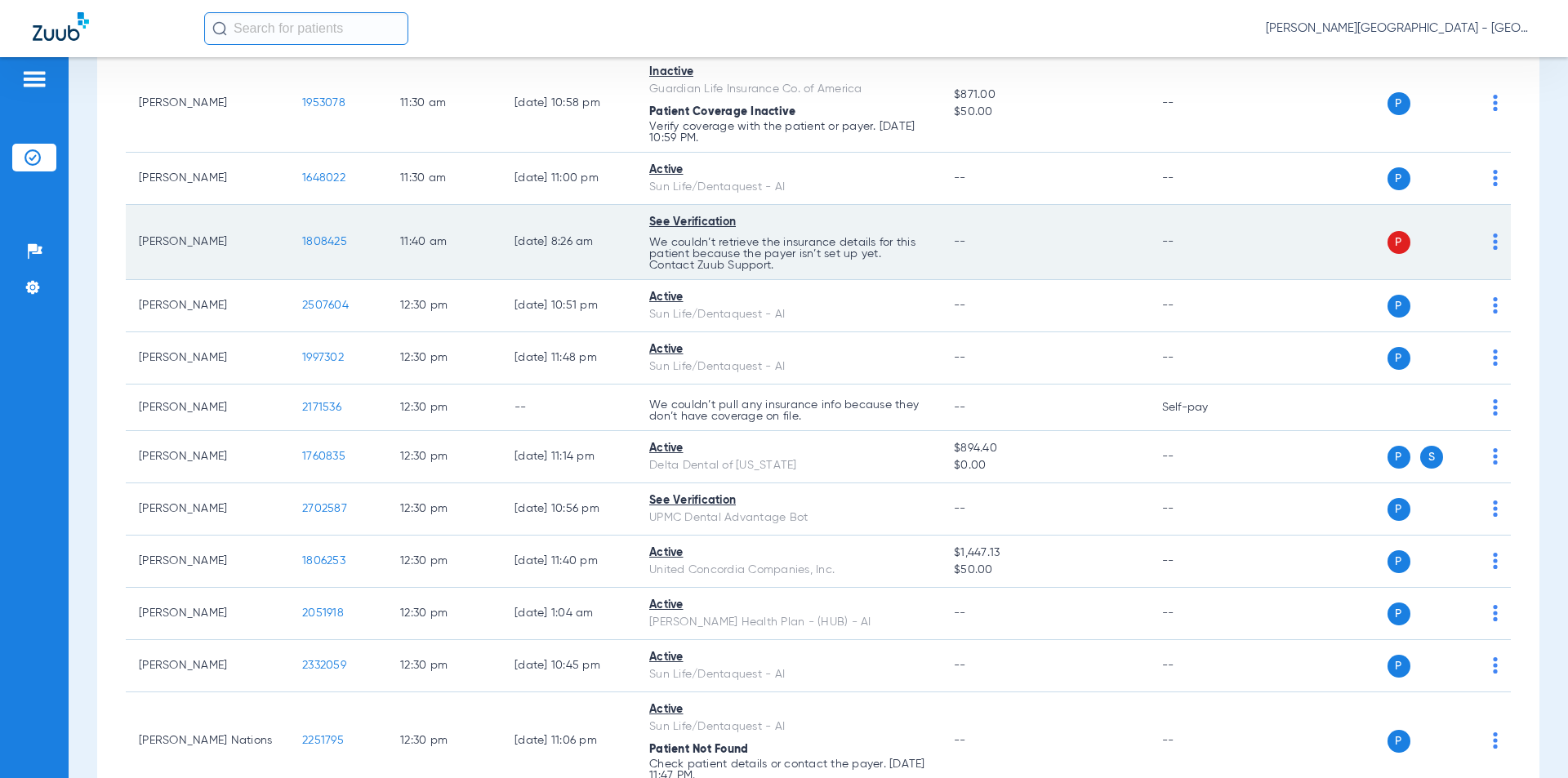 drag, startPoint x: 329, startPoint y: 189, endPoint x: 294, endPoint y: 187, distance: 35.057096 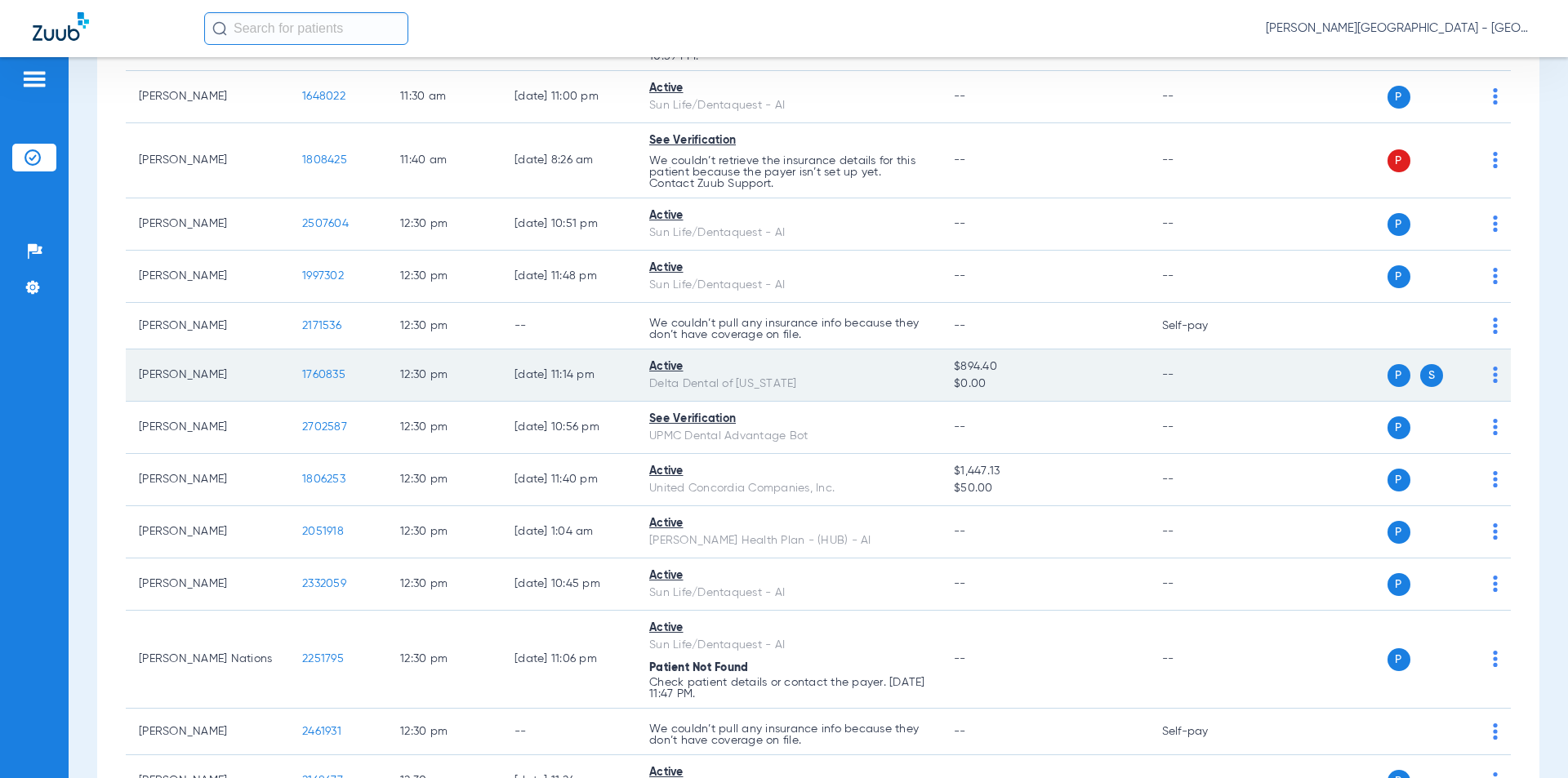 scroll, scrollTop: 7674, scrollLeft: 0, axis: vertical 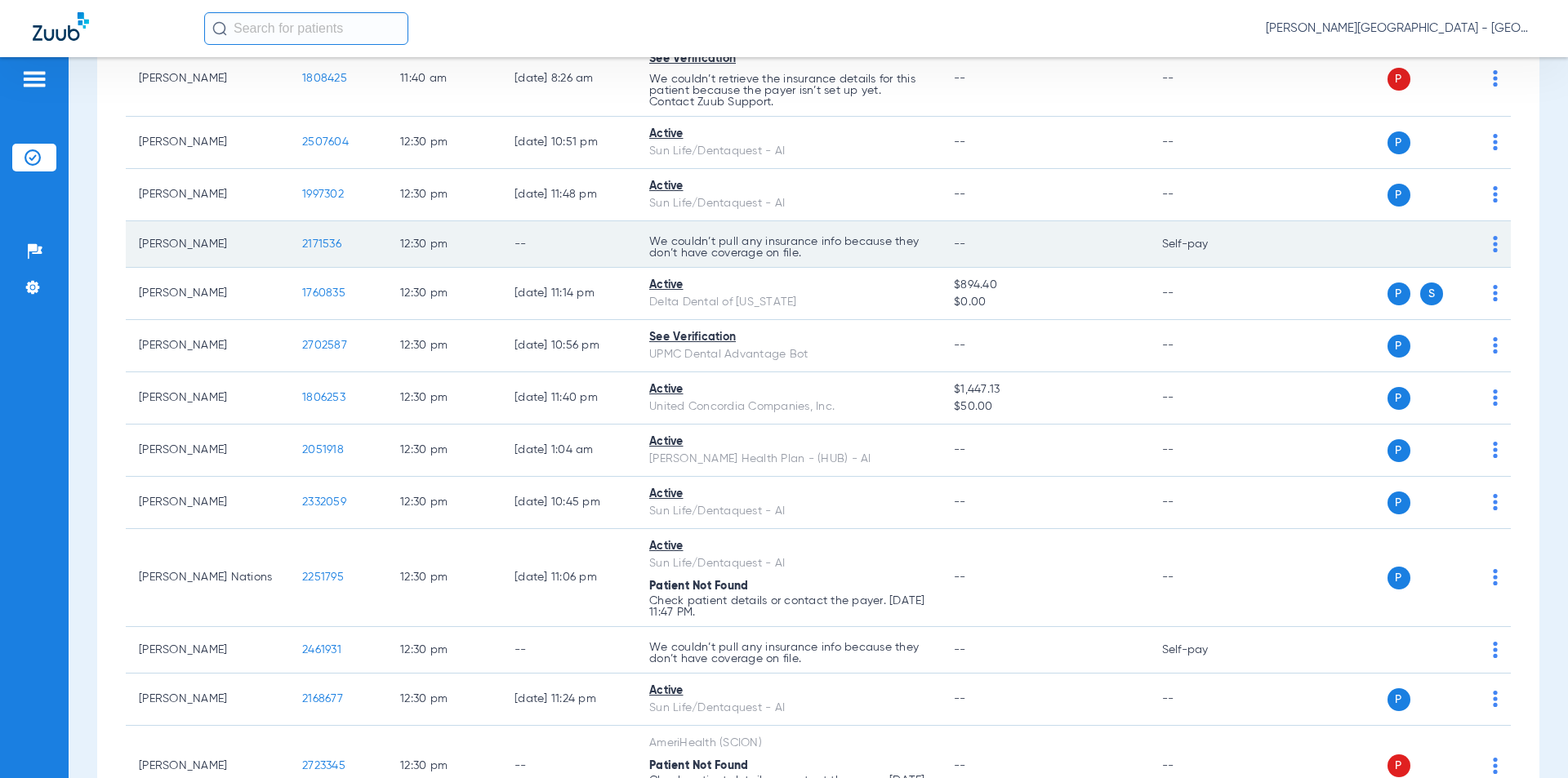 drag, startPoint x: 345, startPoint y: 192, endPoint x: 270, endPoint y: 193, distance: 75.0067 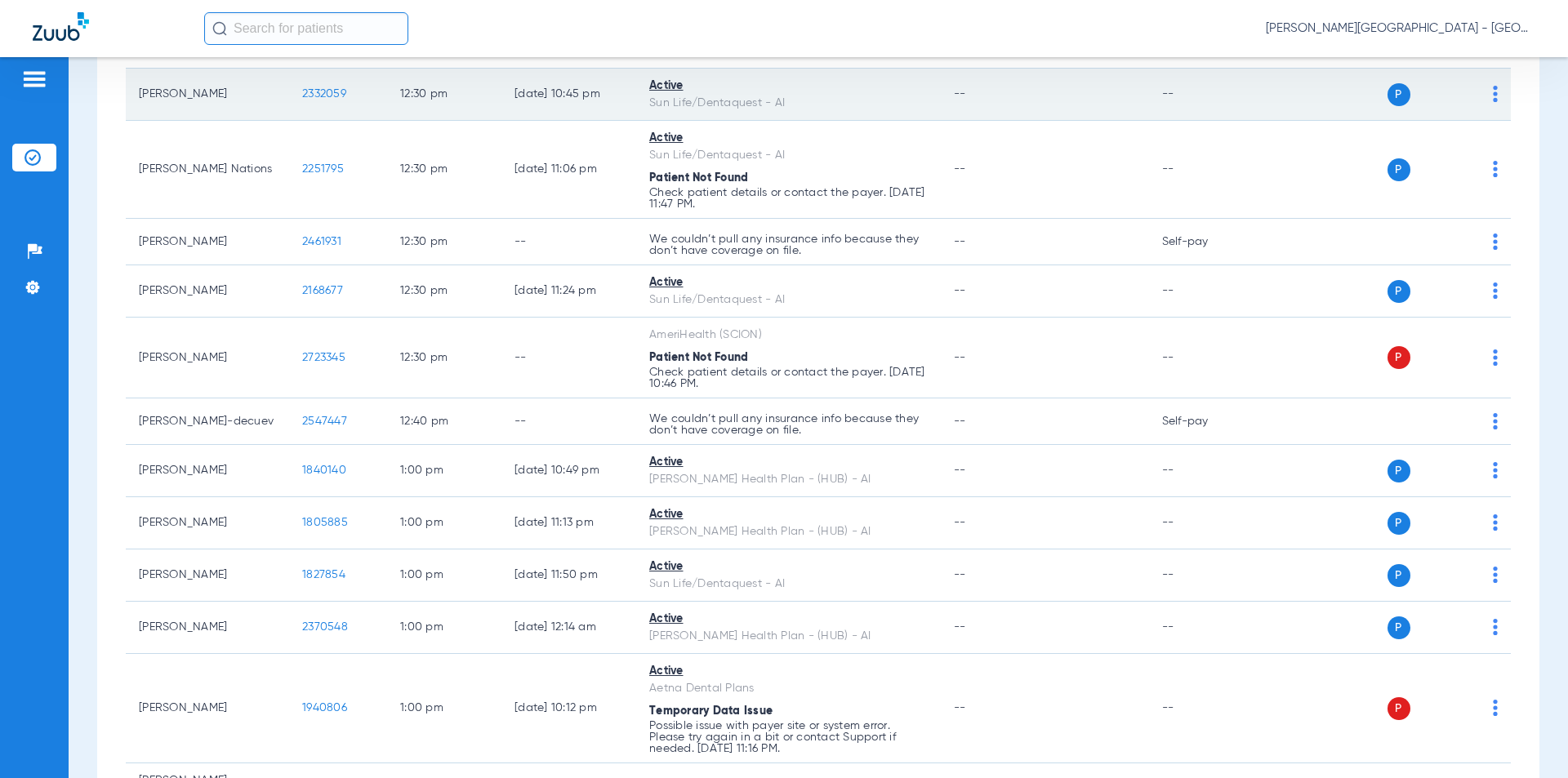 scroll, scrollTop: 8164, scrollLeft: 0, axis: vertical 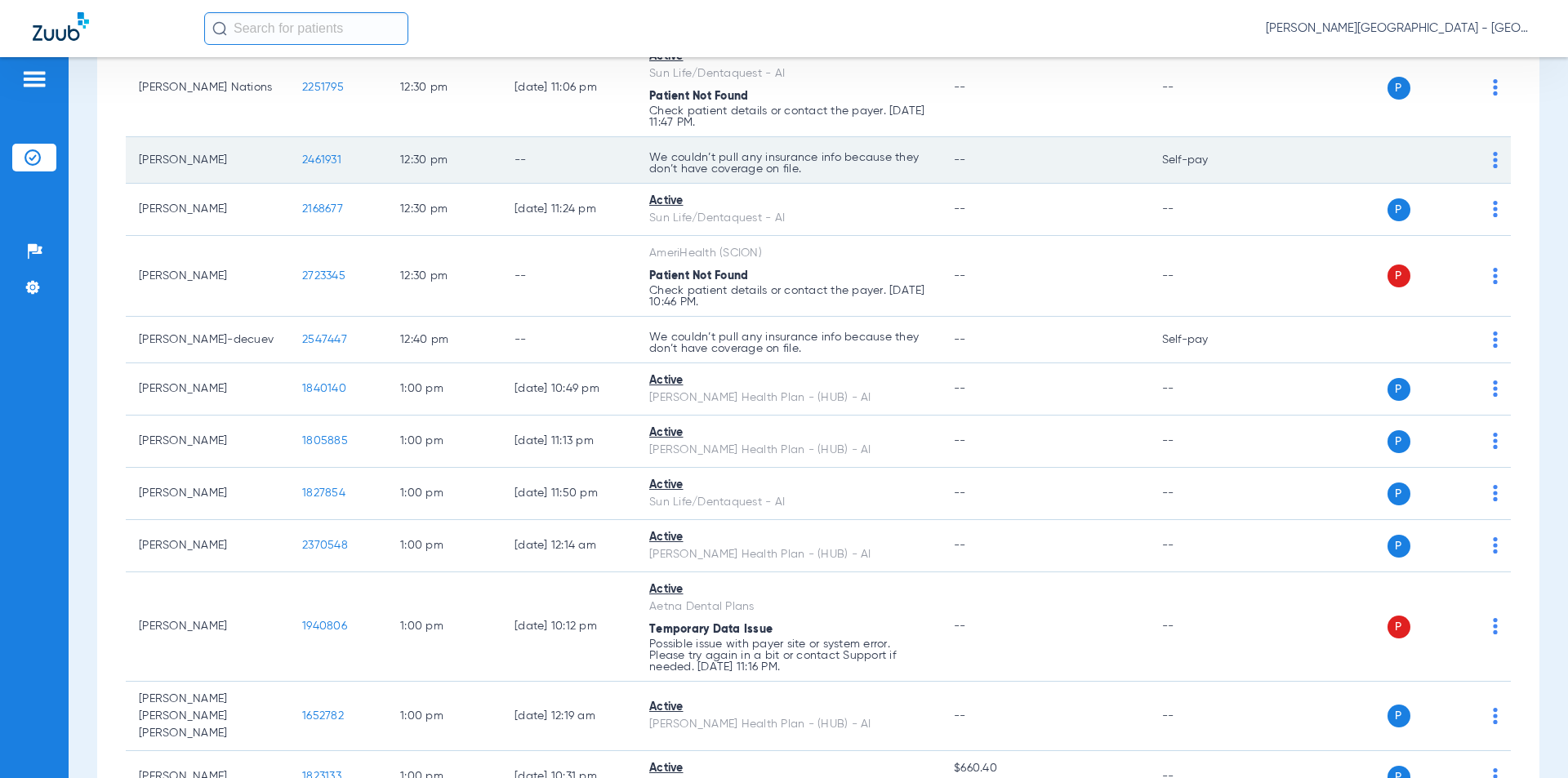 click on "2461931" 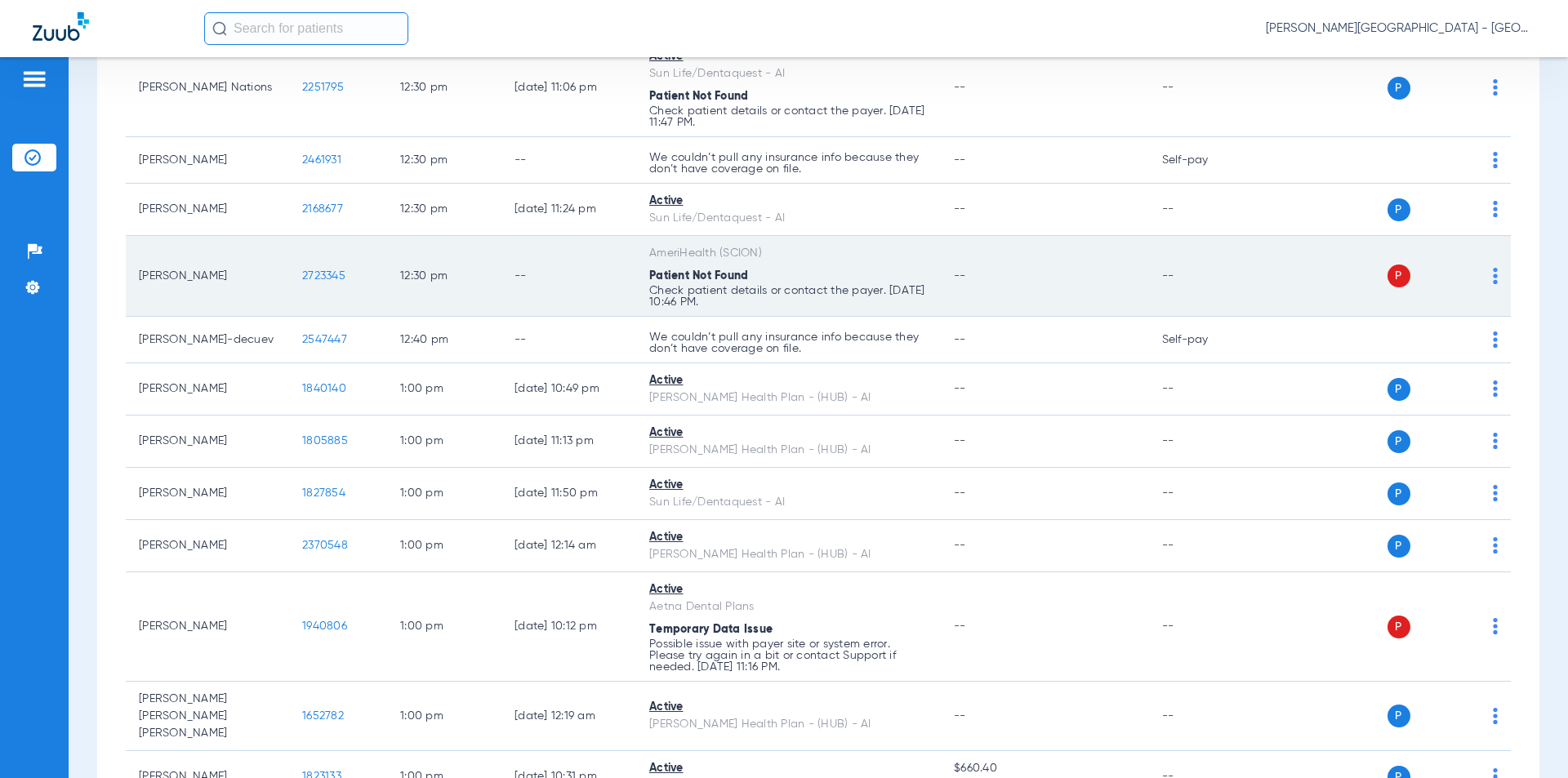 drag, startPoint x: 313, startPoint y: 227, endPoint x: 295, endPoint y: 226, distance: 18.027756 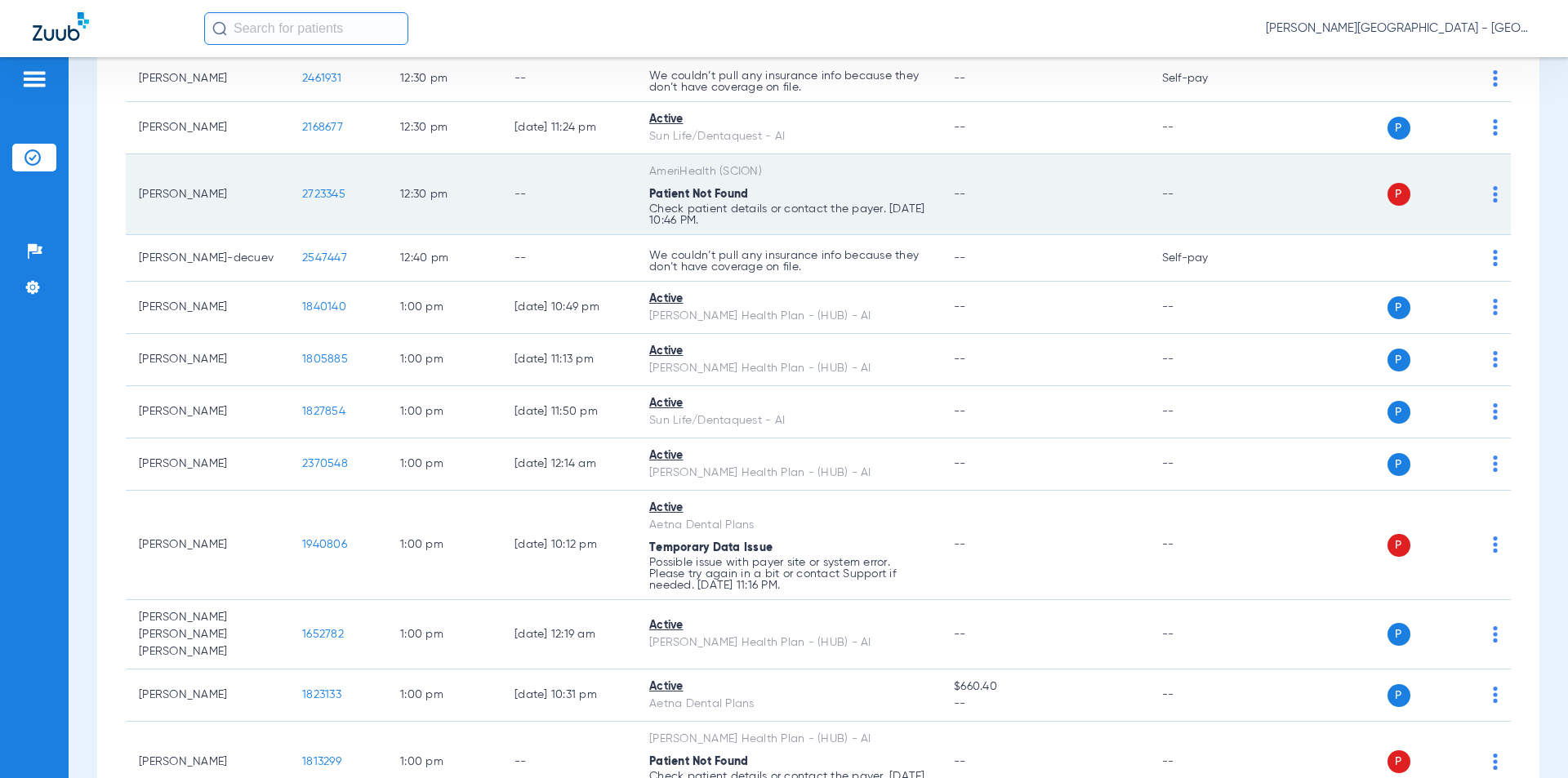 scroll, scrollTop: 8327, scrollLeft: 0, axis: vertical 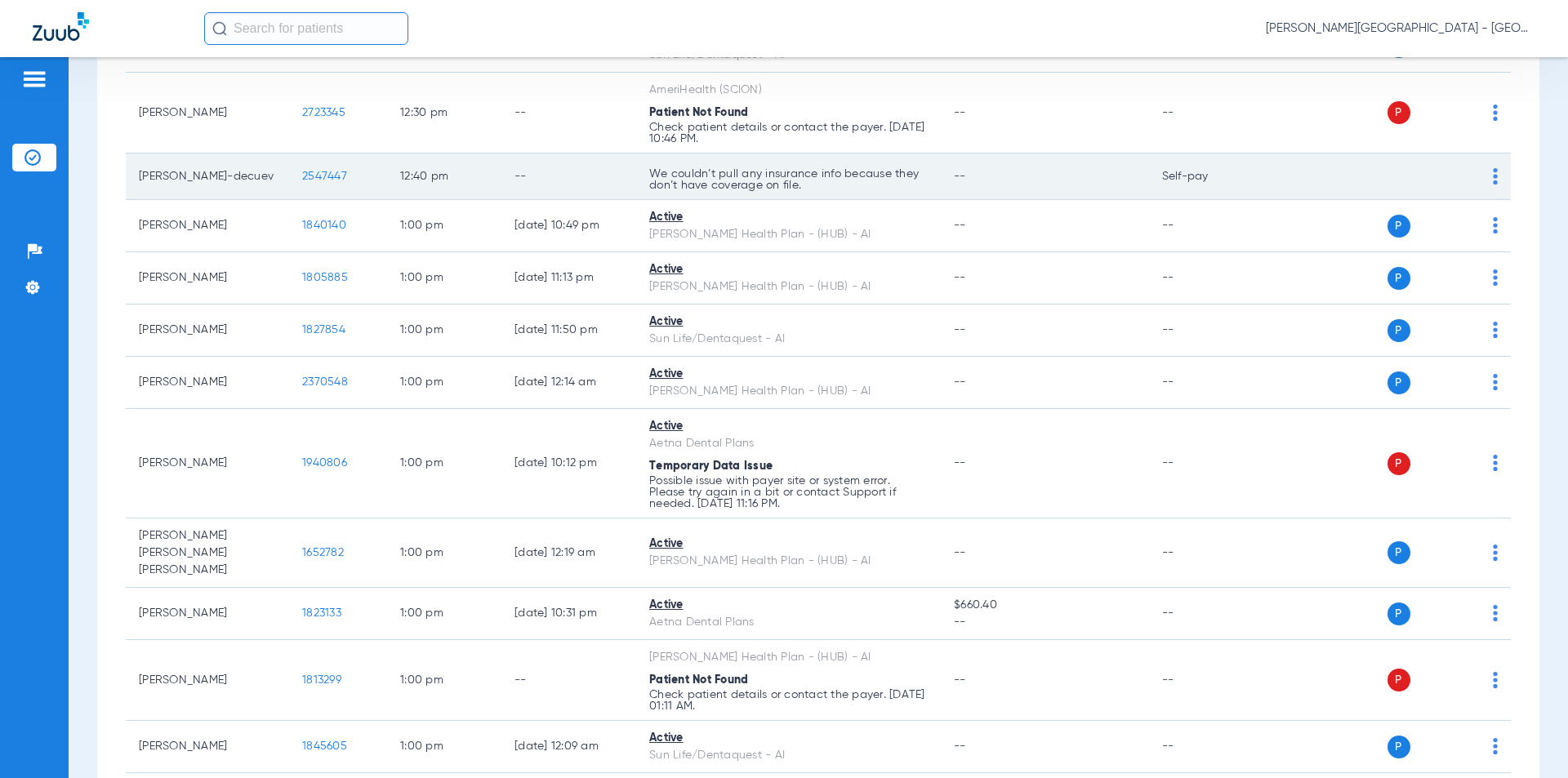 drag, startPoint x: 352, startPoint y: 129, endPoint x: 298, endPoint y: 127, distance: 54.037 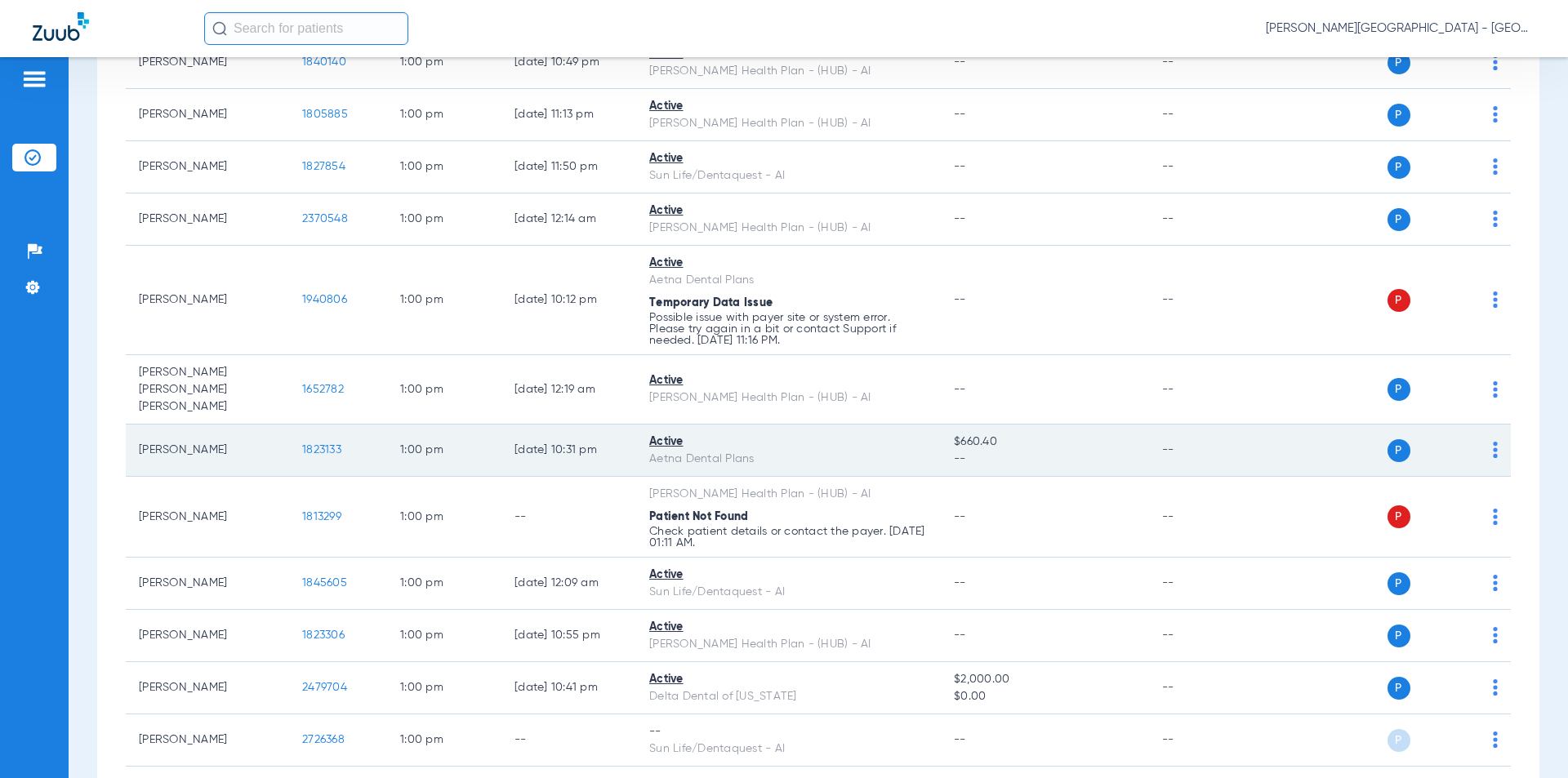 scroll, scrollTop: 8572, scrollLeft: 0, axis: vertical 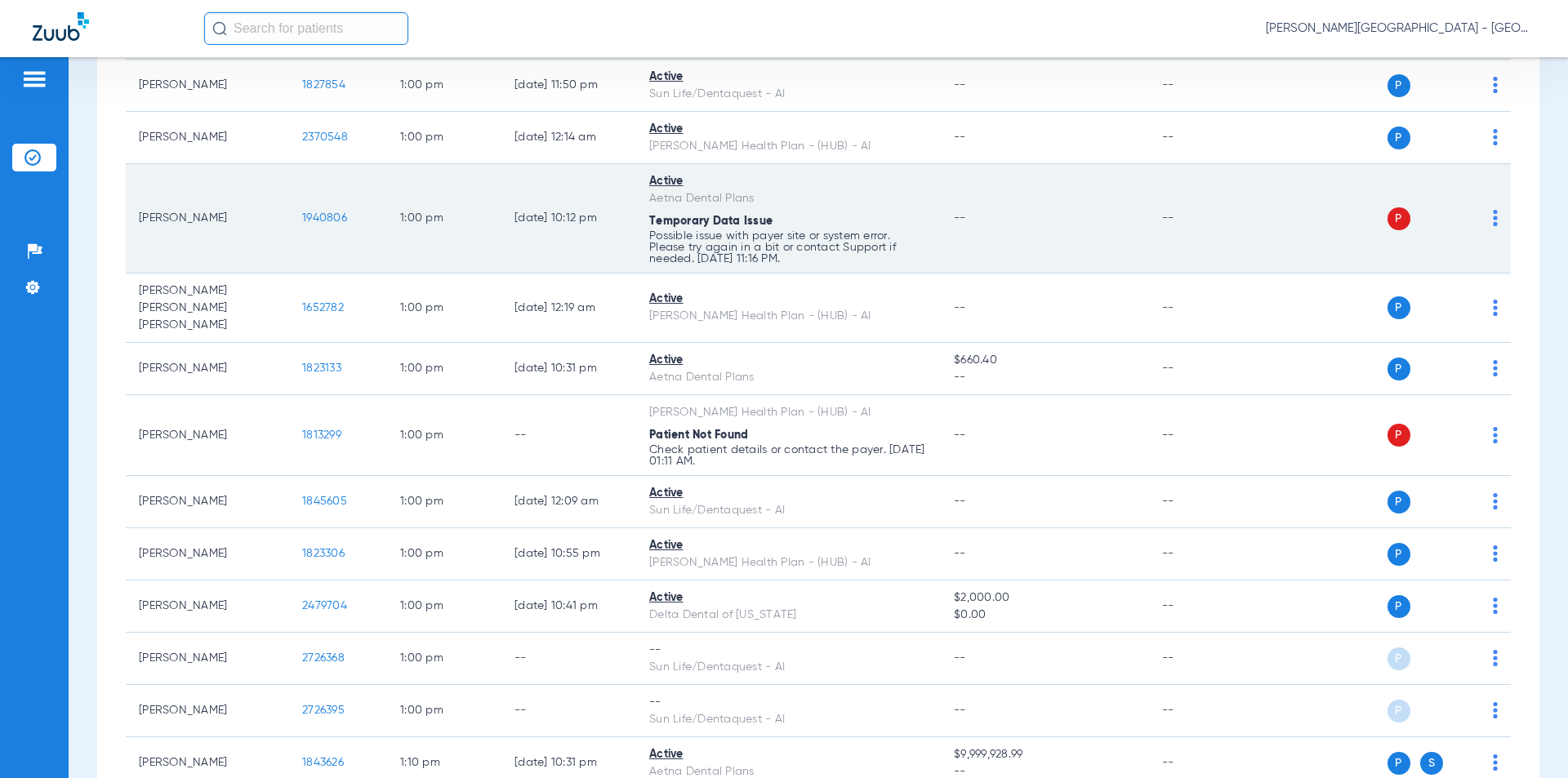 drag, startPoint x: 354, startPoint y: 173, endPoint x: 285, endPoint y: 171, distance: 69.02898 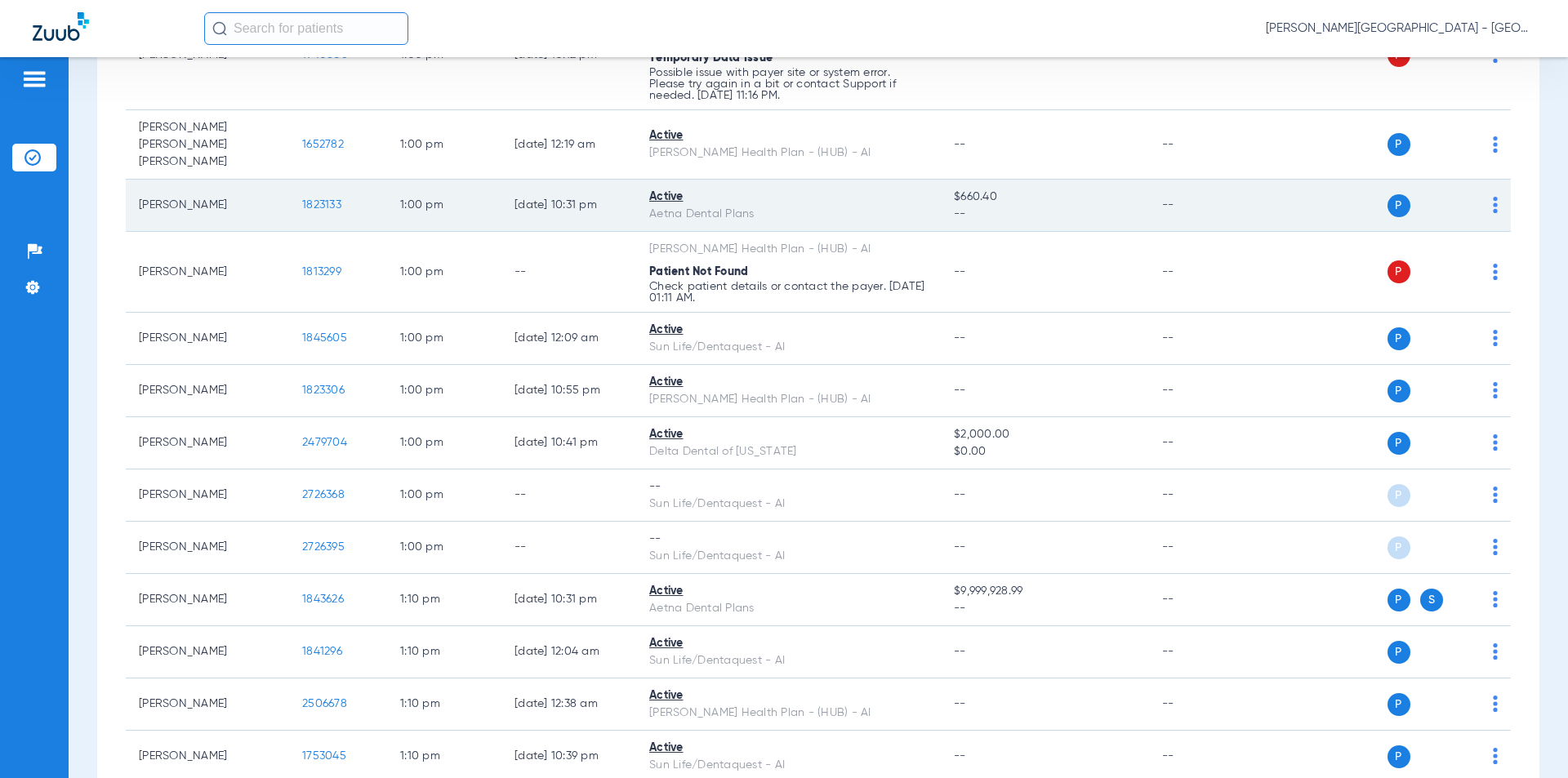 scroll, scrollTop: 8817, scrollLeft: 0, axis: vertical 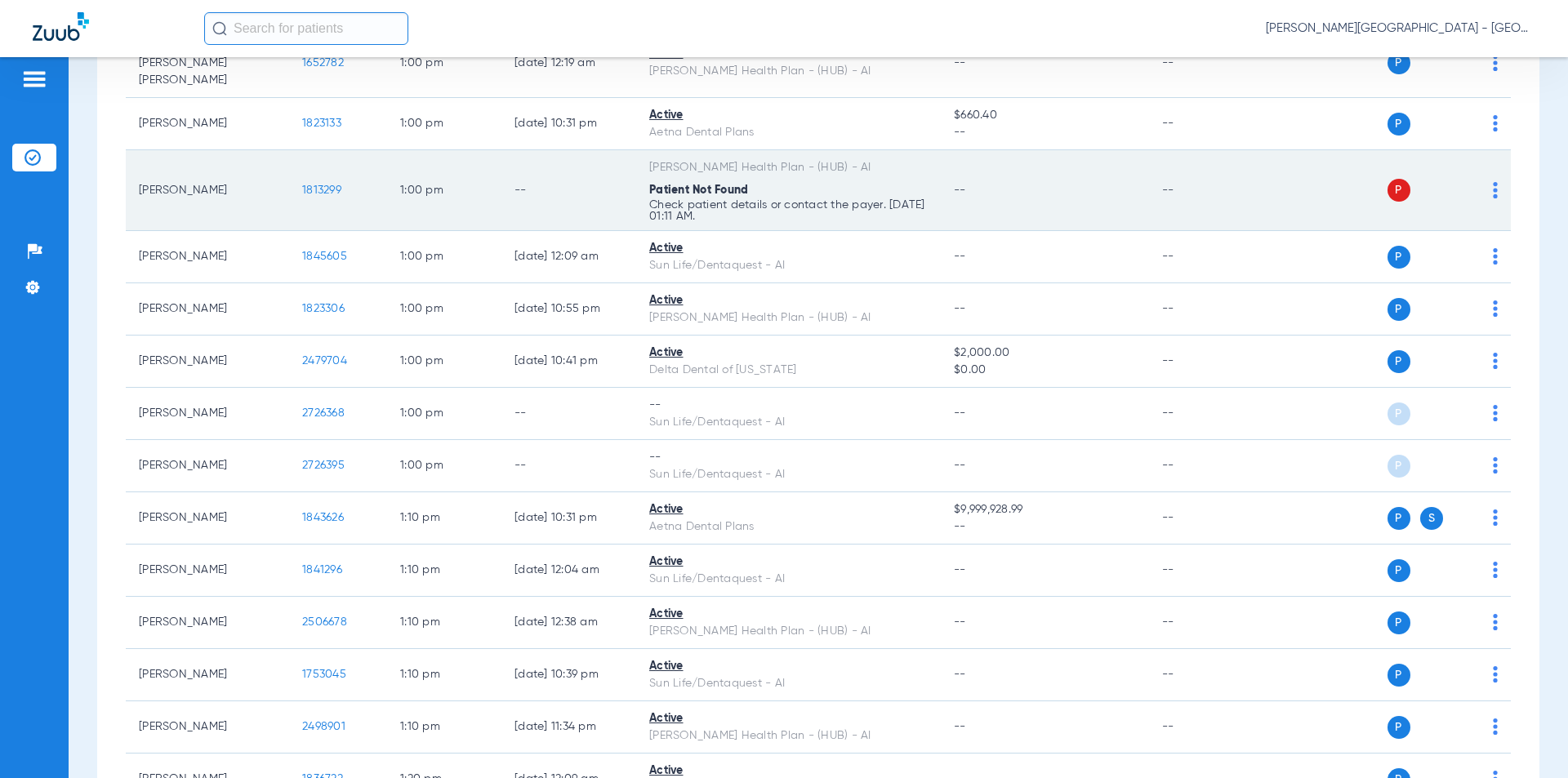 drag, startPoint x: 333, startPoint y: 127, endPoint x: 294, endPoint y: 125, distance: 39.05125 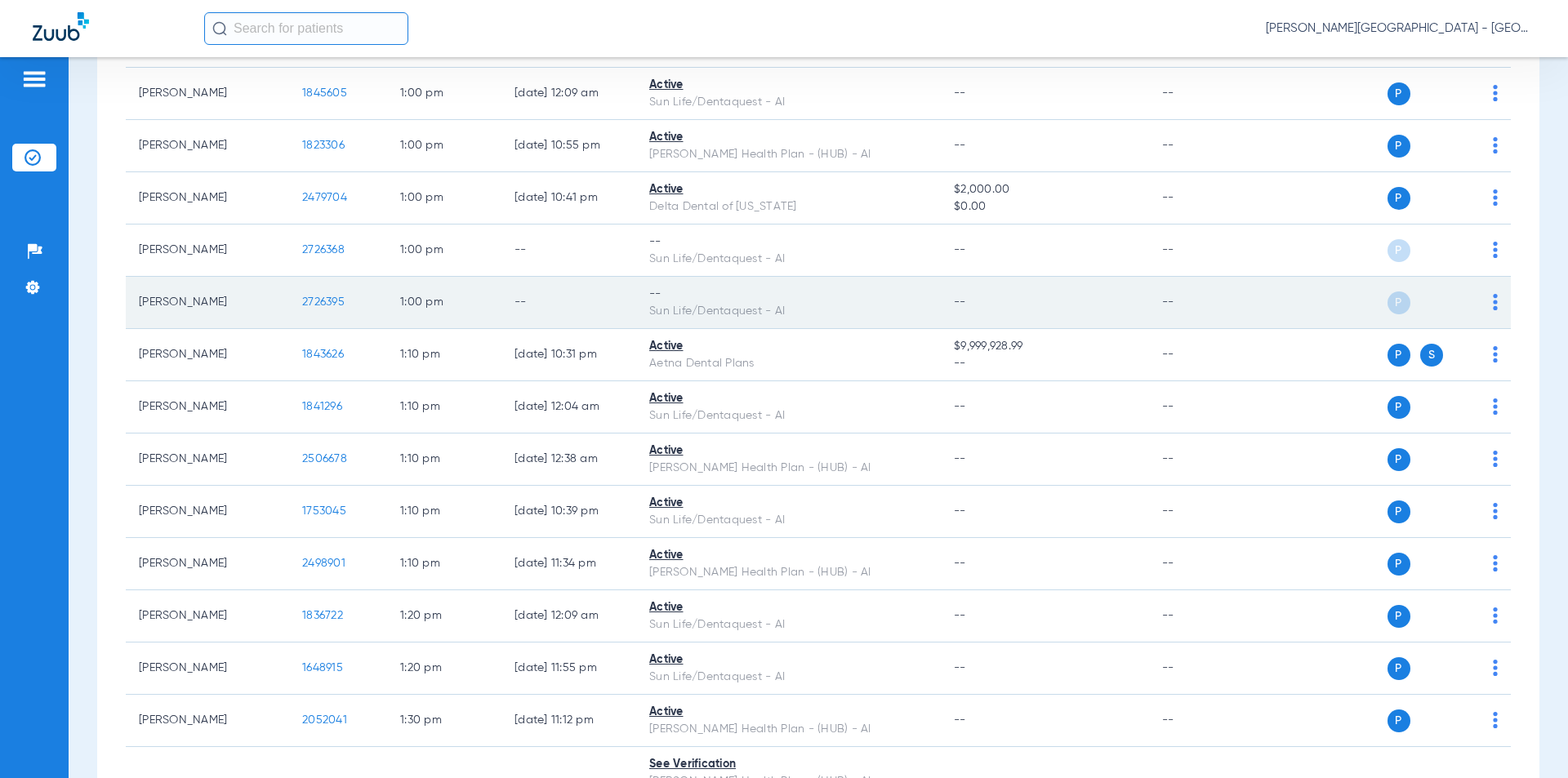 scroll, scrollTop: 9062, scrollLeft: 0, axis: vertical 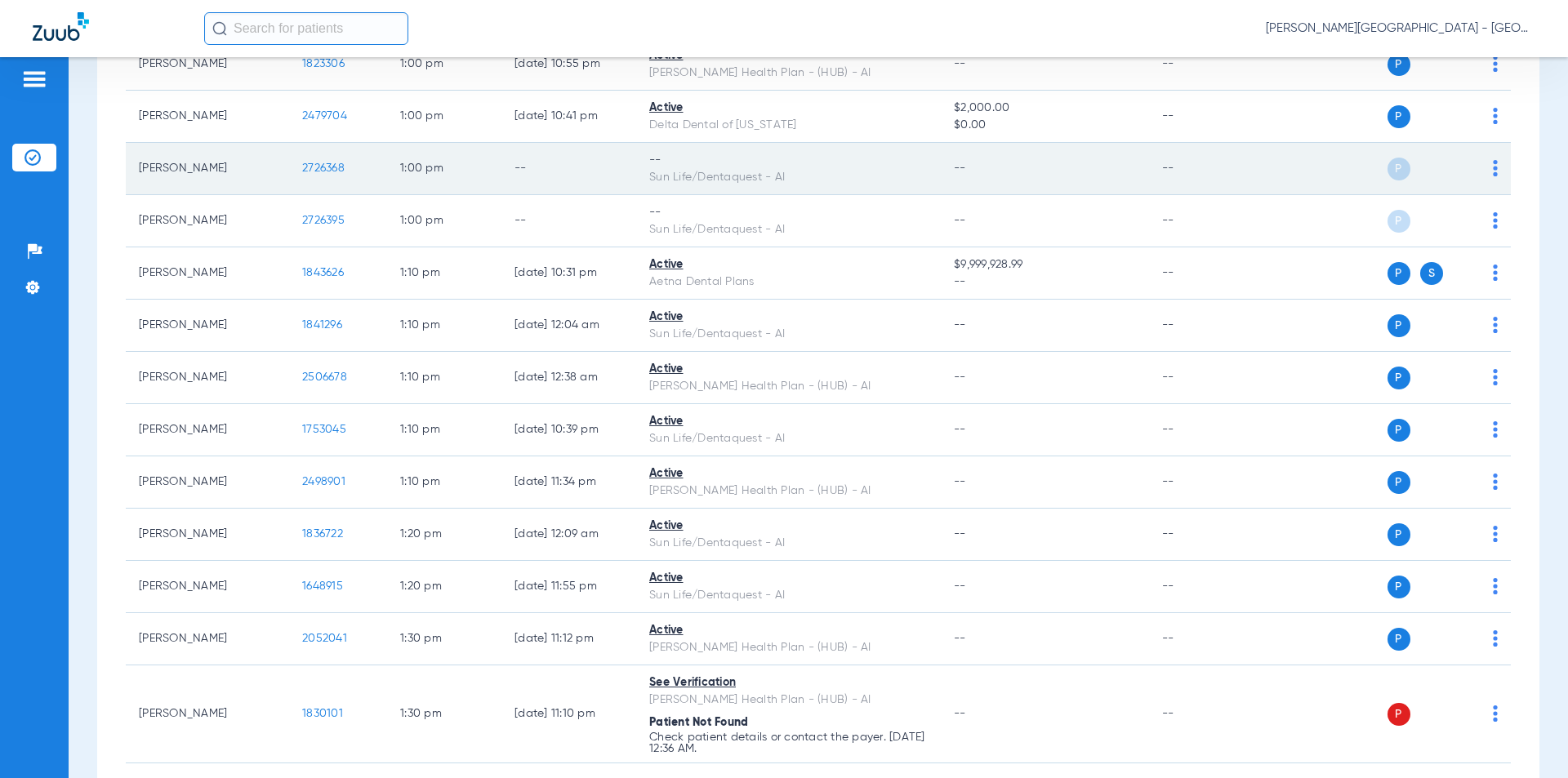 drag, startPoint x: 352, startPoint y: 109, endPoint x: 314, endPoint y: 104, distance: 38.32754 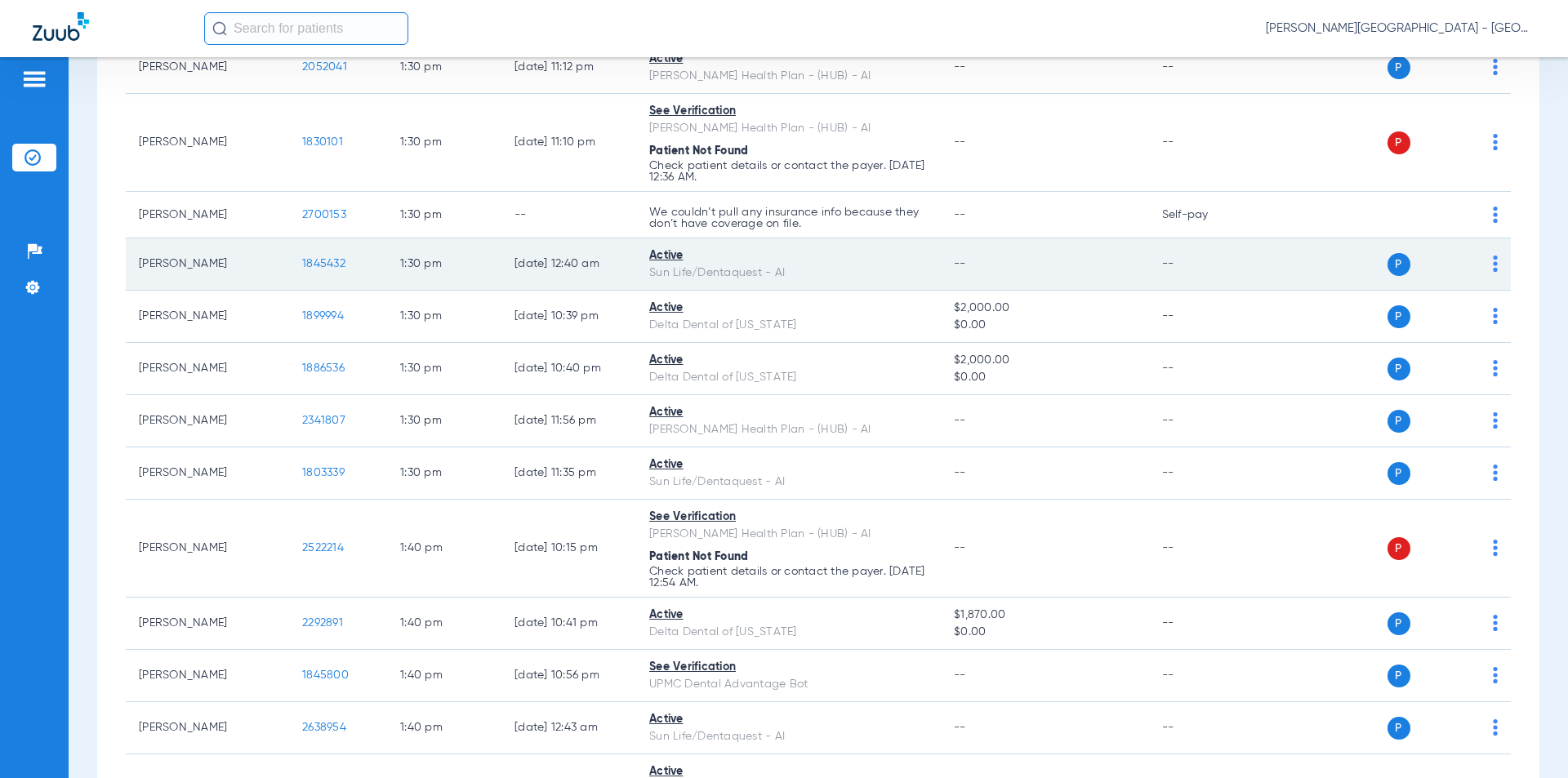scroll, scrollTop: 9552, scrollLeft: 0, axis: vertical 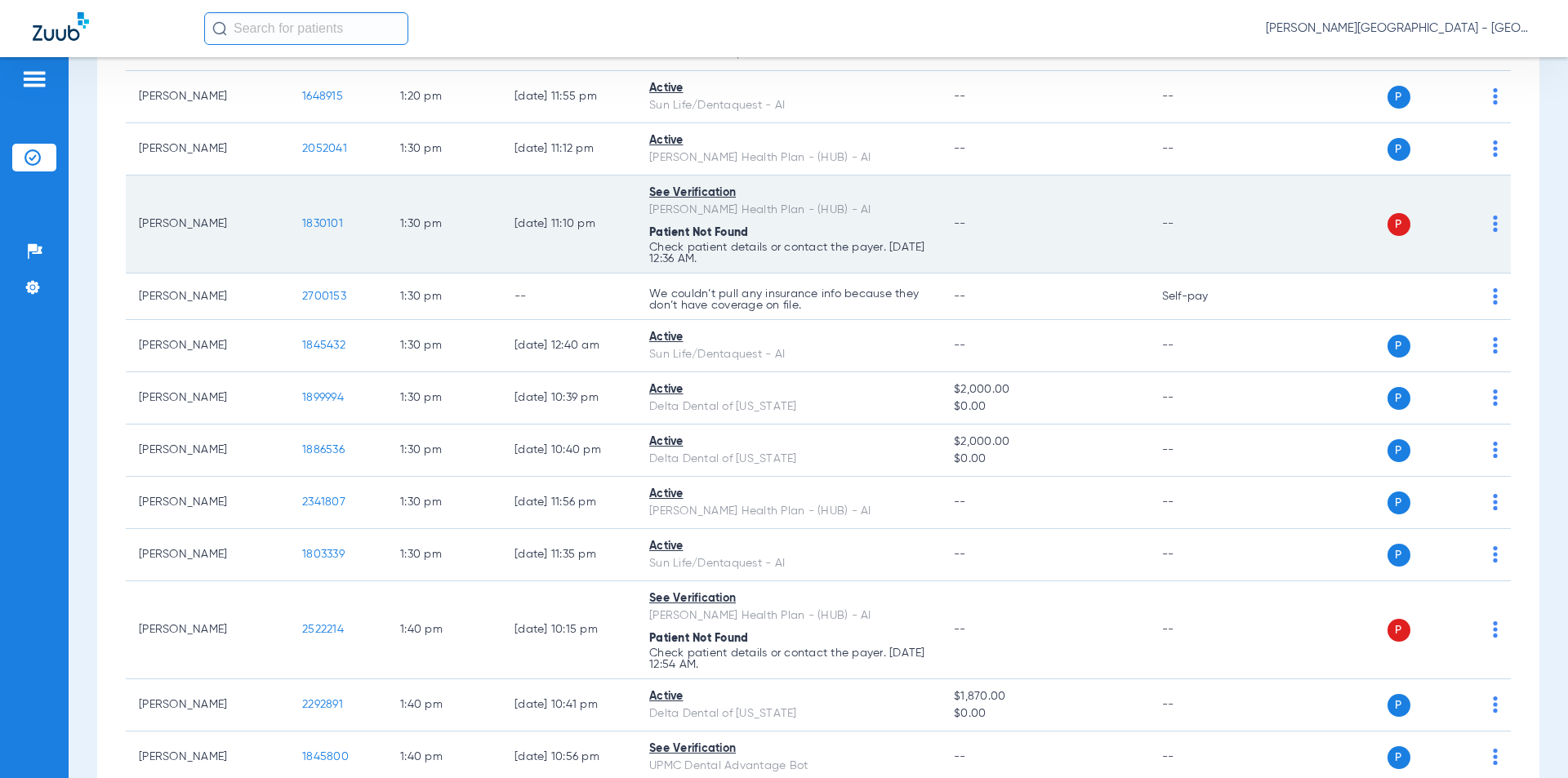 drag, startPoint x: 360, startPoint y: 165, endPoint x: 290, endPoint y: 159, distance: 70.25667 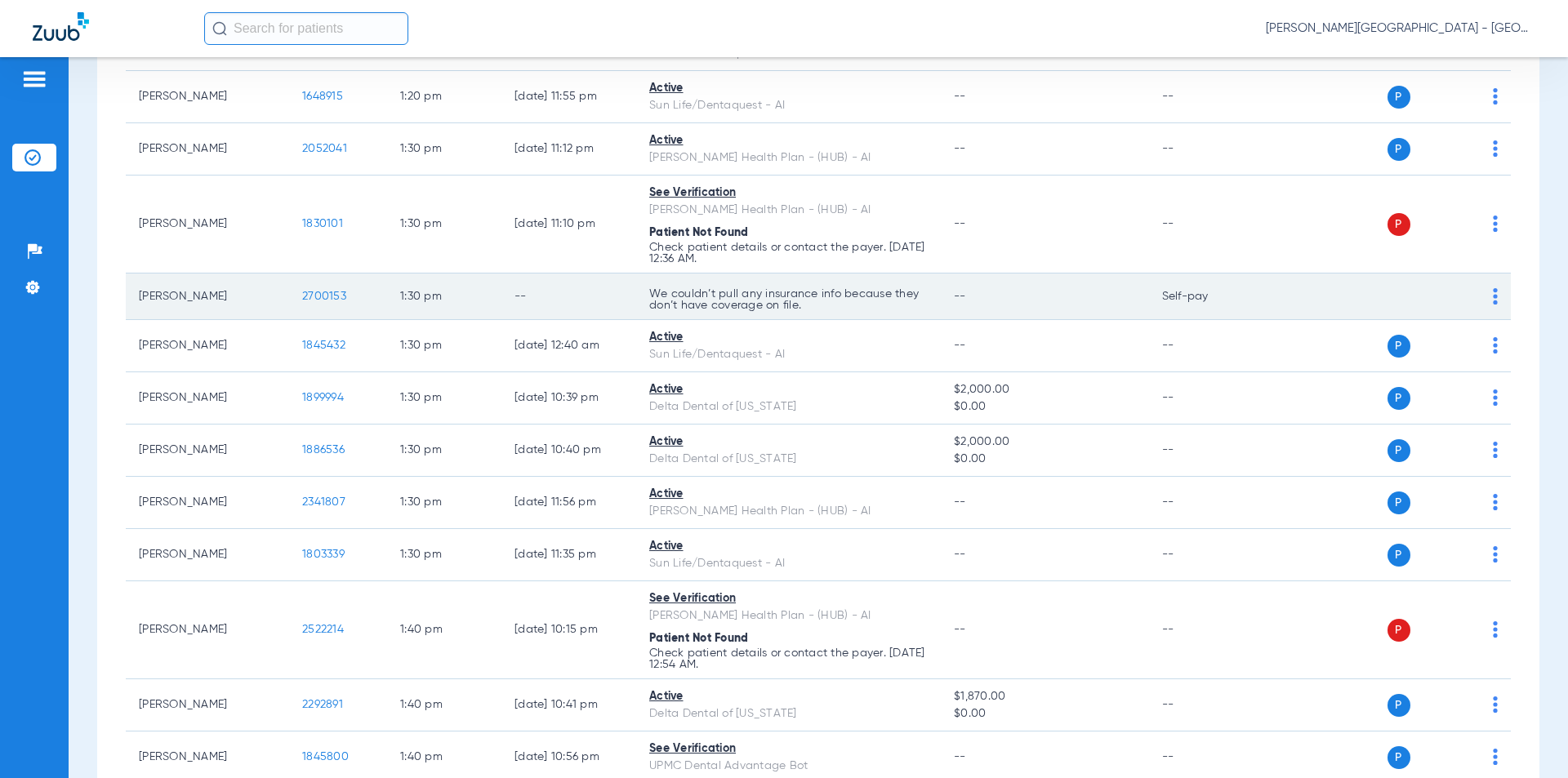 drag, startPoint x: 346, startPoint y: 237, endPoint x: 317, endPoint y: 232, distance: 29.427878 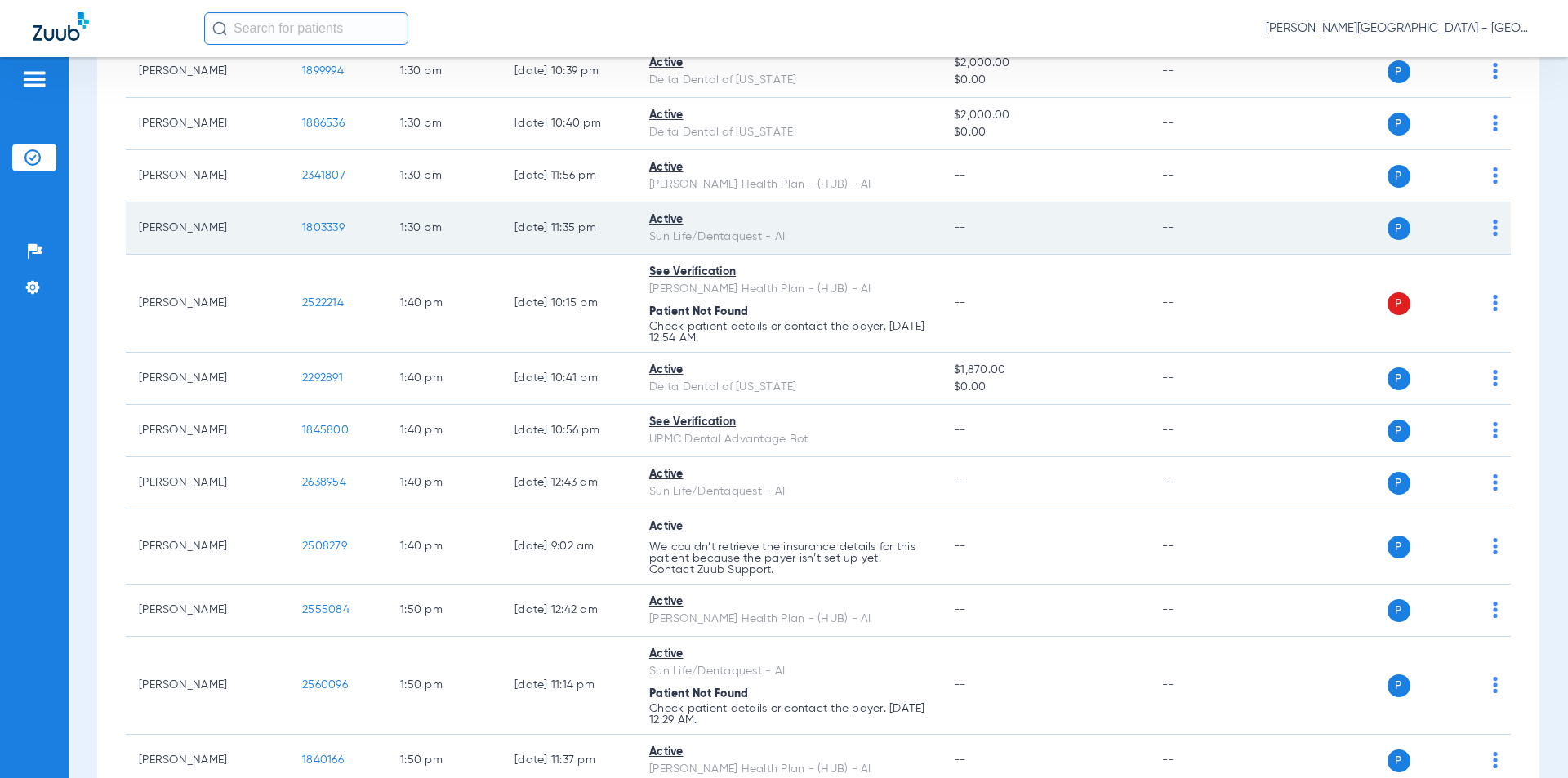 scroll, scrollTop: 9960, scrollLeft: 0, axis: vertical 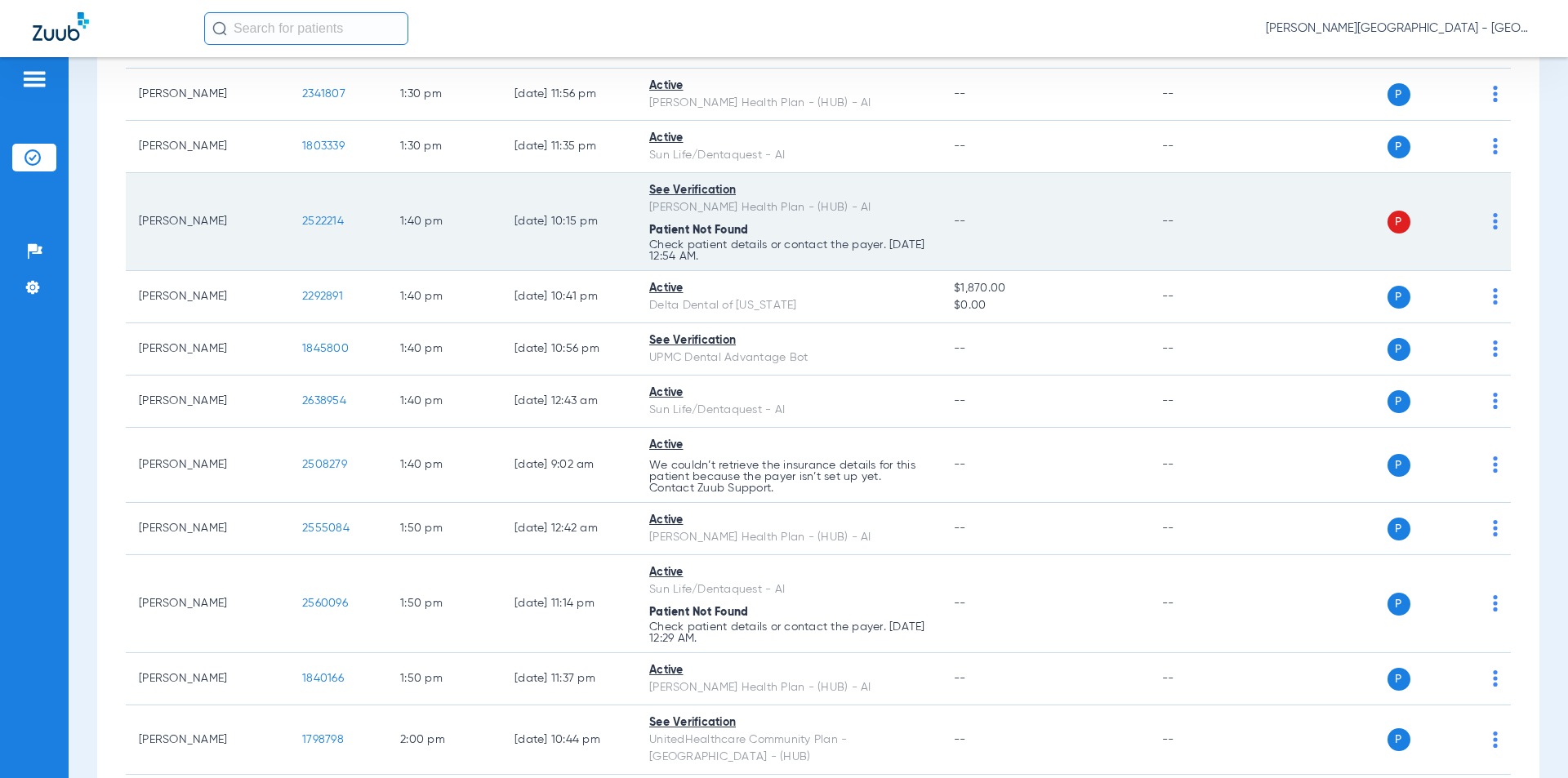 drag, startPoint x: 346, startPoint y: 162, endPoint x: 292, endPoint y: 161, distance: 54.009258 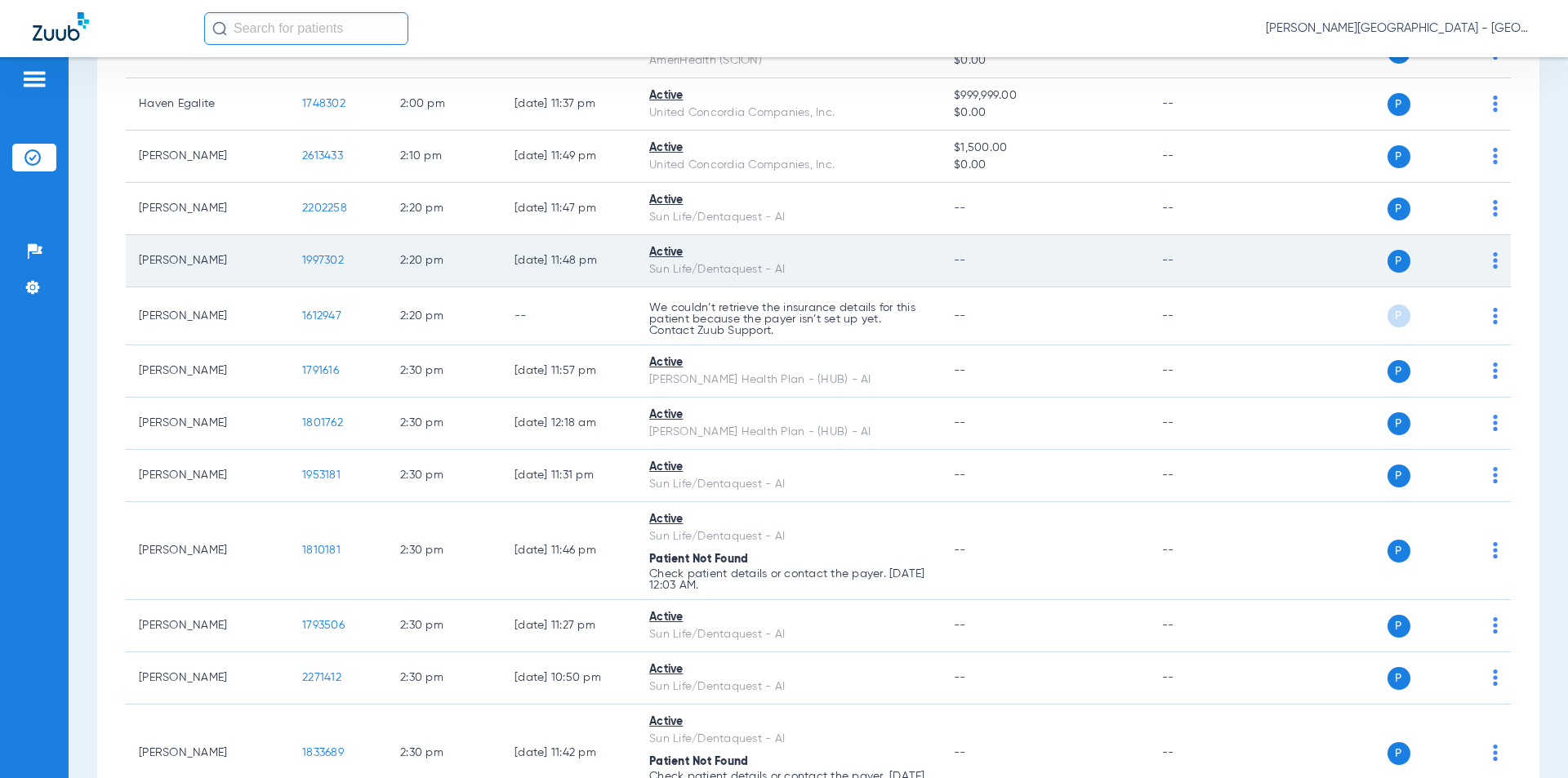 scroll, scrollTop: 11184, scrollLeft: 0, axis: vertical 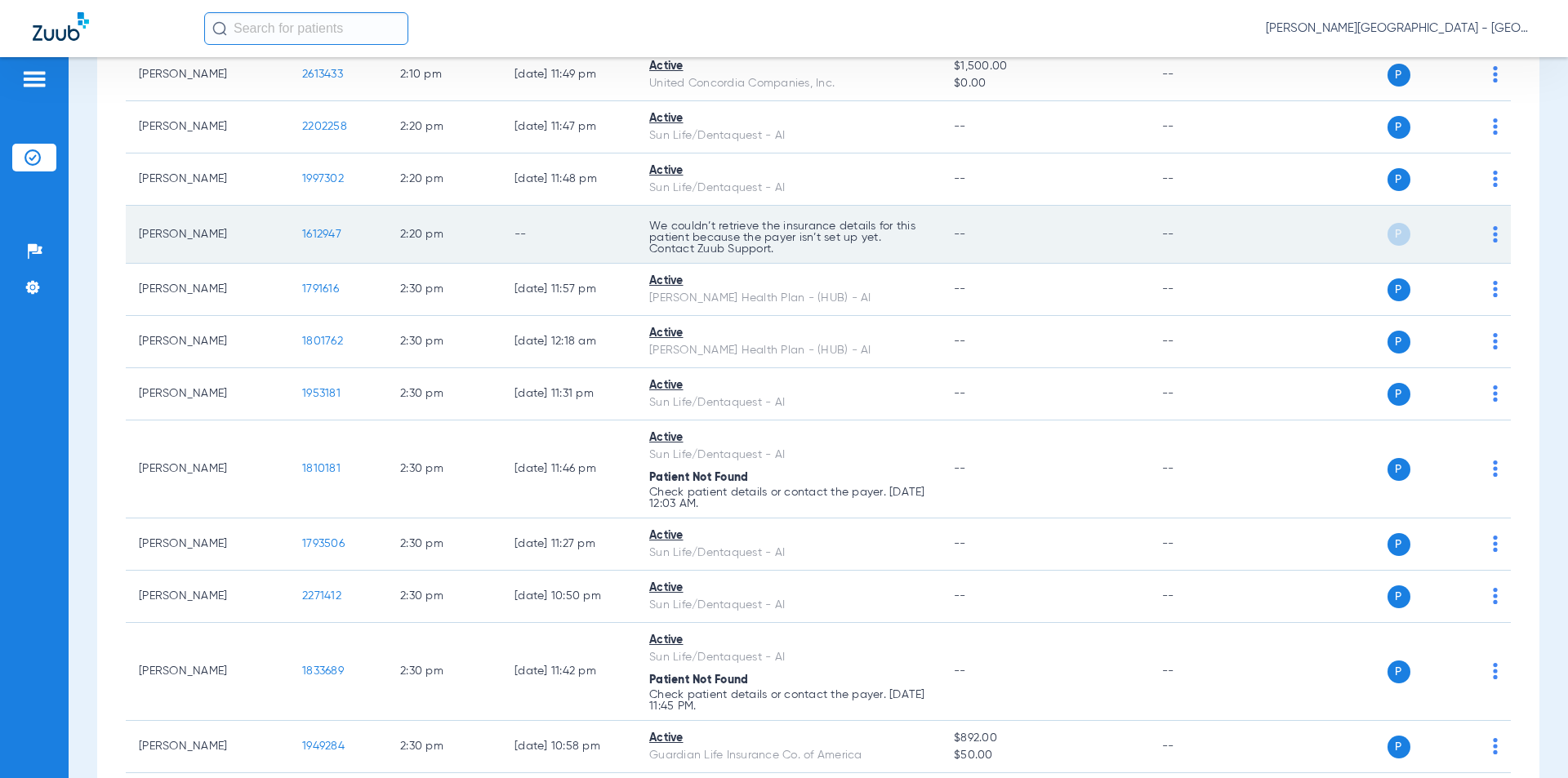 drag, startPoint x: 349, startPoint y: 161, endPoint x: 289, endPoint y: 158, distance: 60.074953 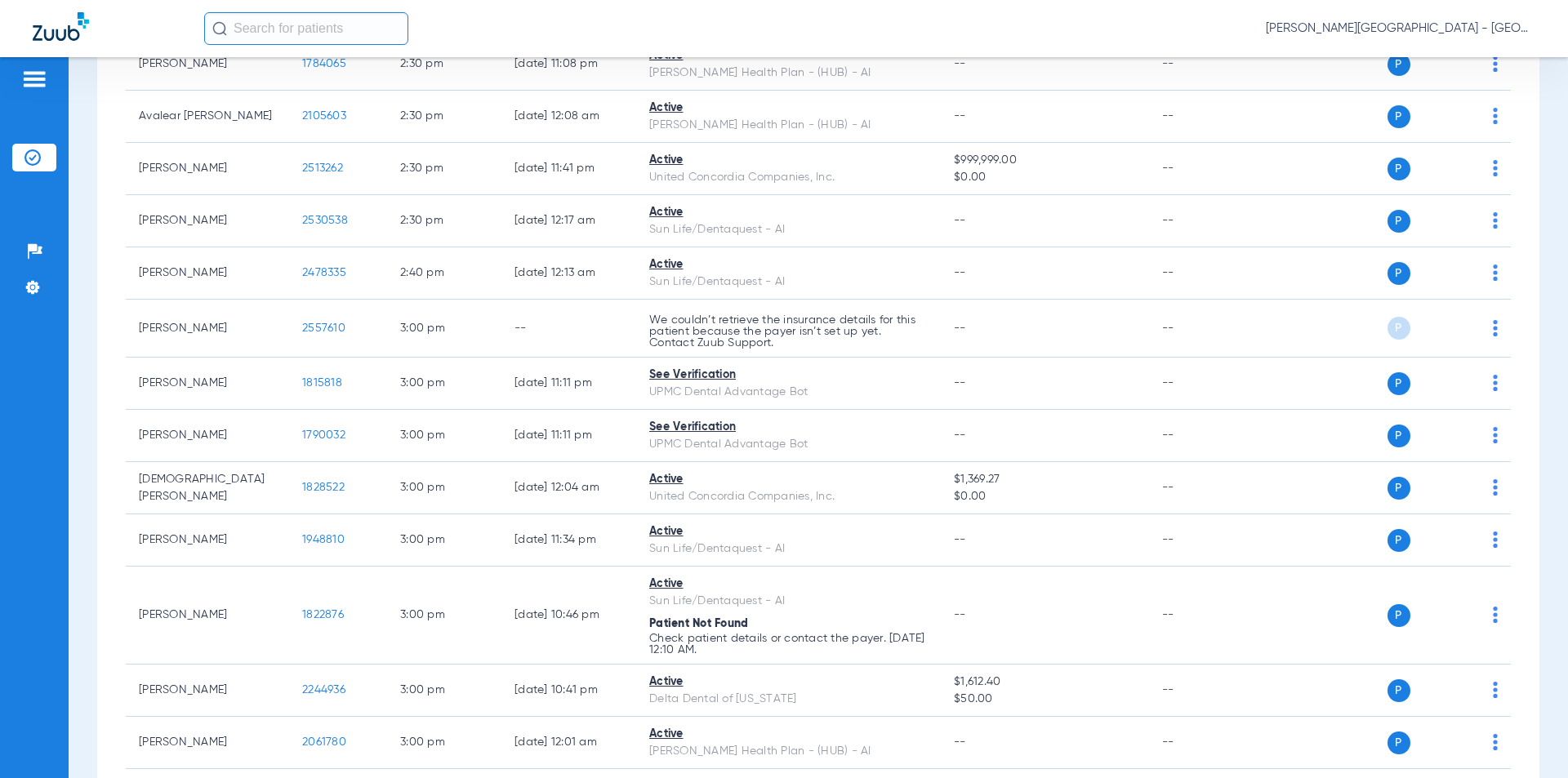 scroll, scrollTop: 12001, scrollLeft: 0, axis: vertical 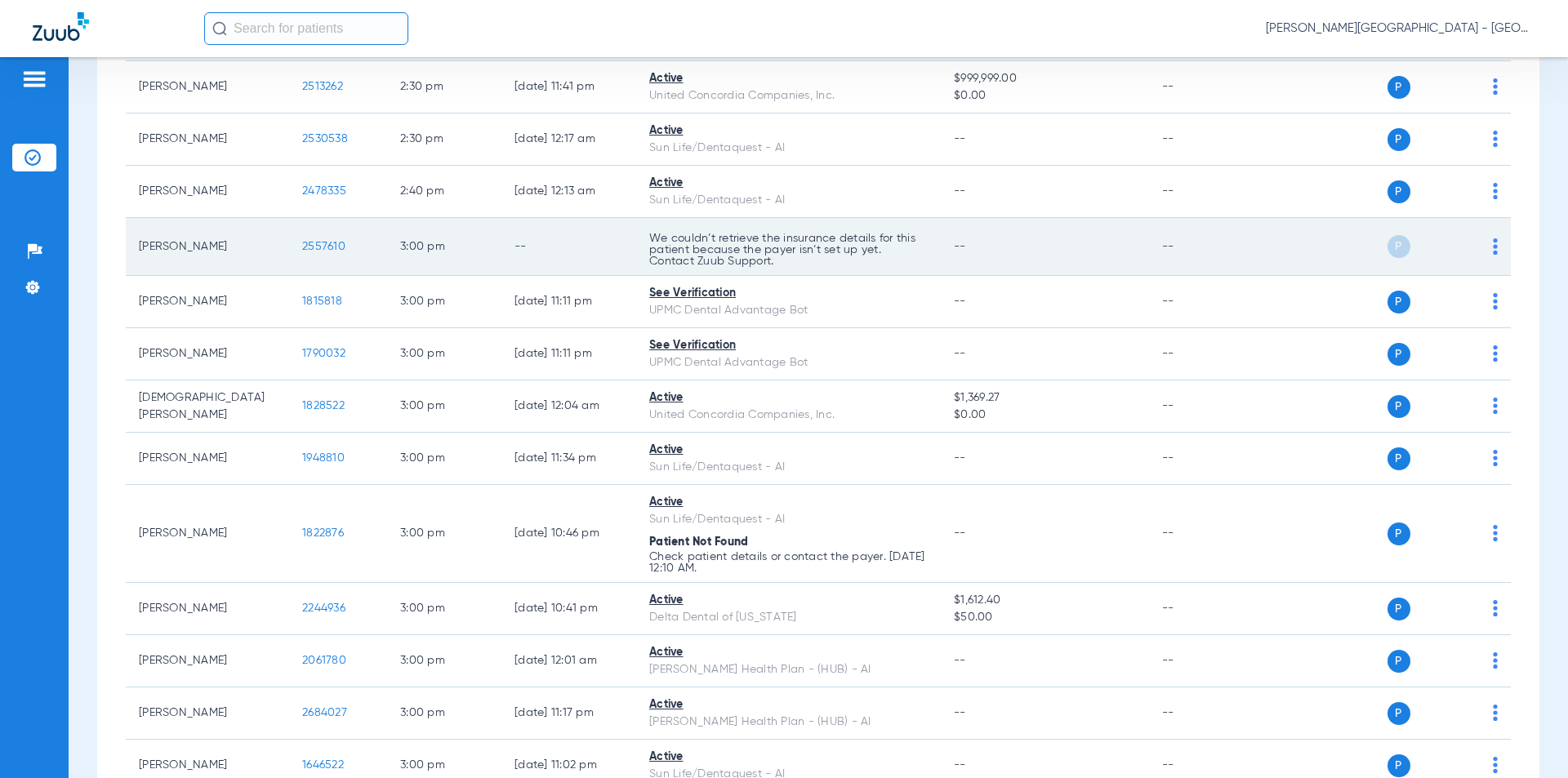 drag, startPoint x: 349, startPoint y: 168, endPoint x: 323, endPoint y: 167, distance: 26.01922 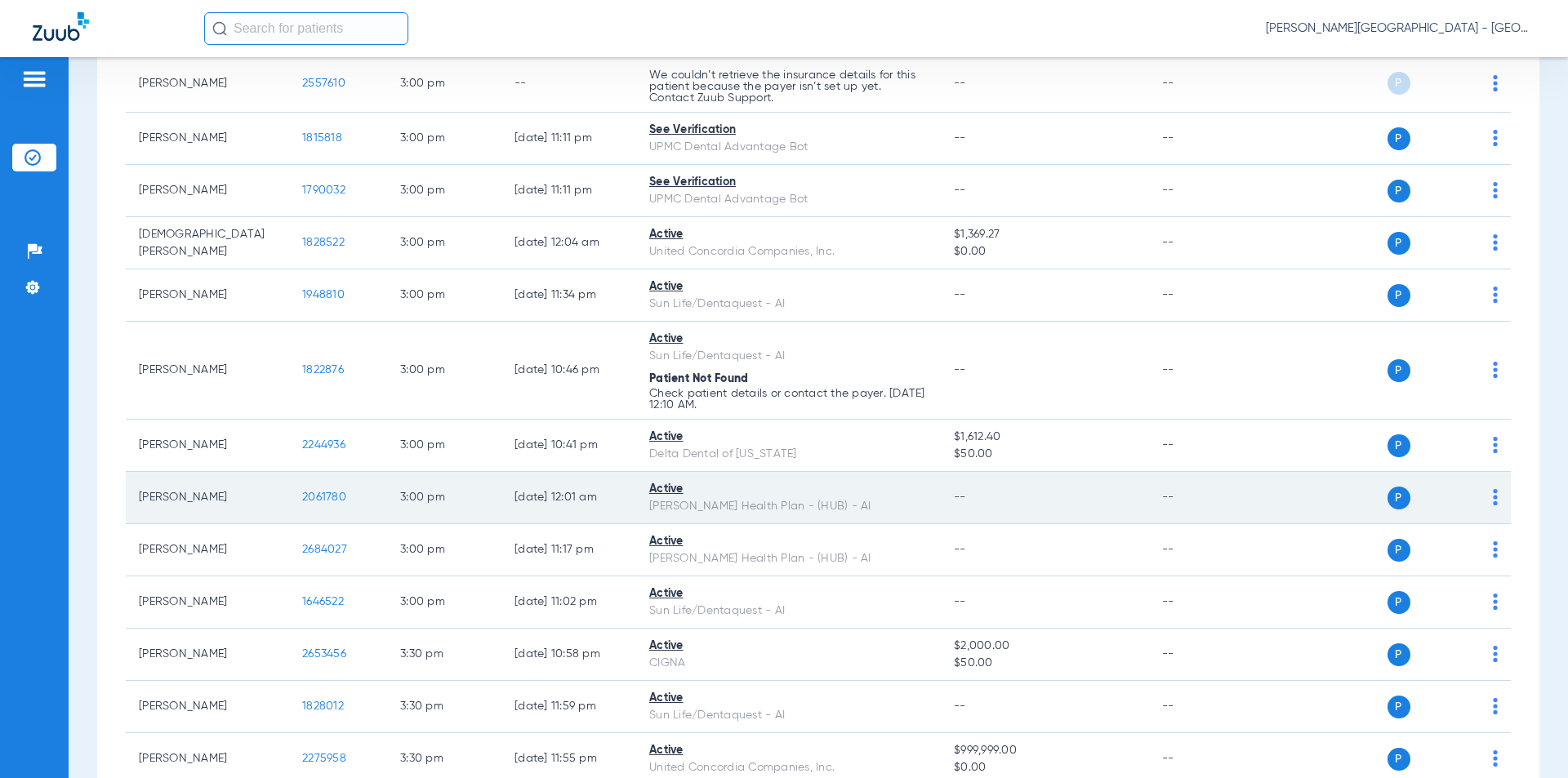 scroll, scrollTop: 12196, scrollLeft: 0, axis: vertical 